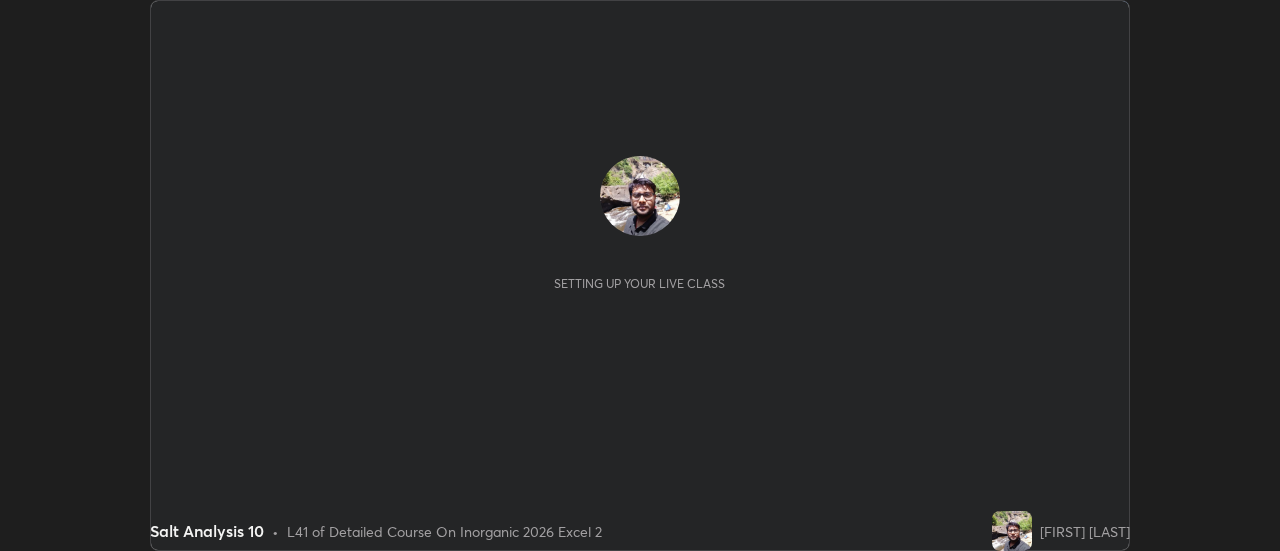 scroll, scrollTop: 0, scrollLeft: 0, axis: both 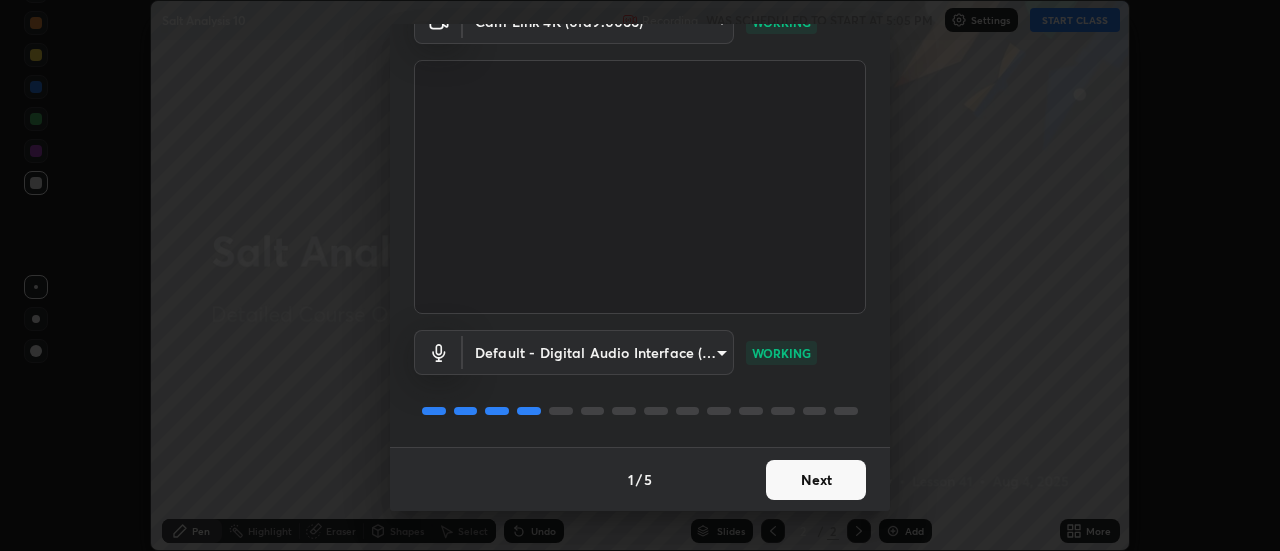 click on "Next" at bounding box center [816, 480] 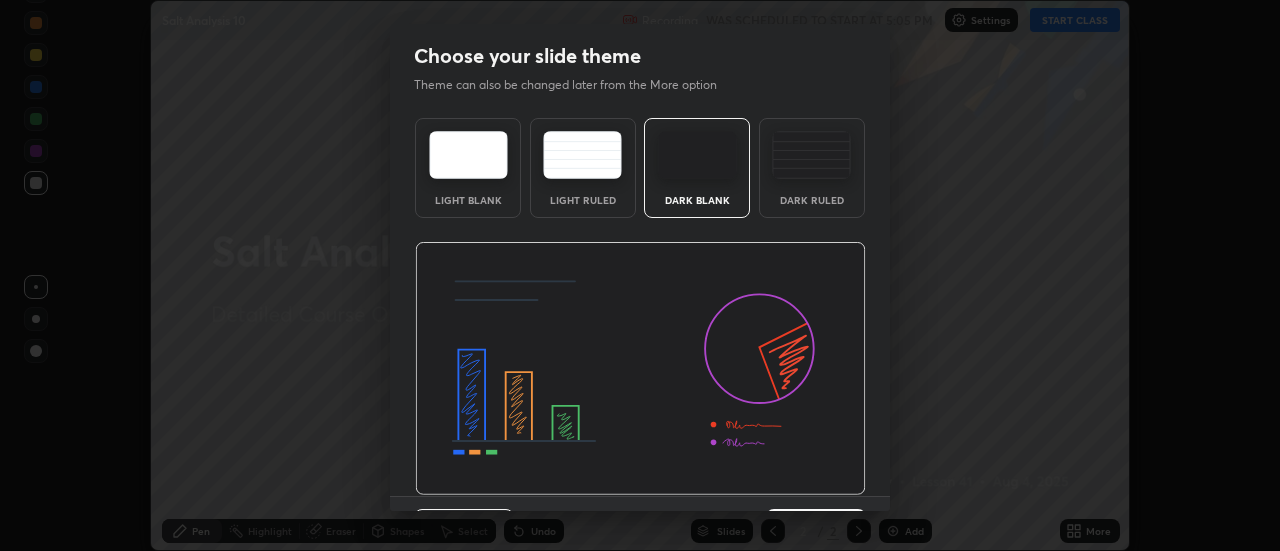 scroll, scrollTop: 49, scrollLeft: 0, axis: vertical 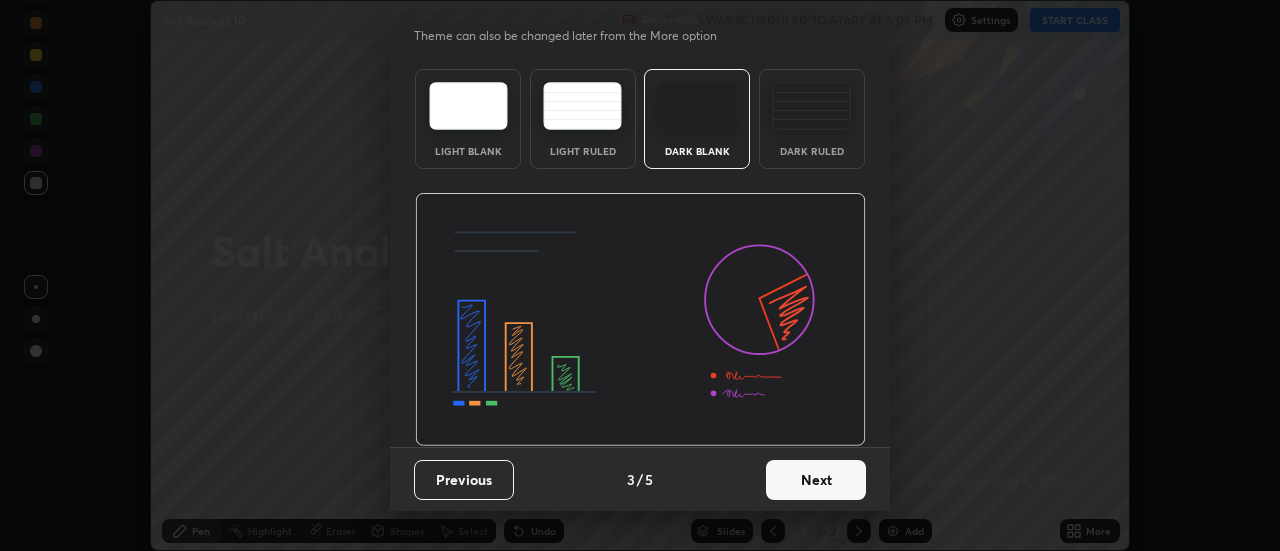 click on "Next" at bounding box center [816, 480] 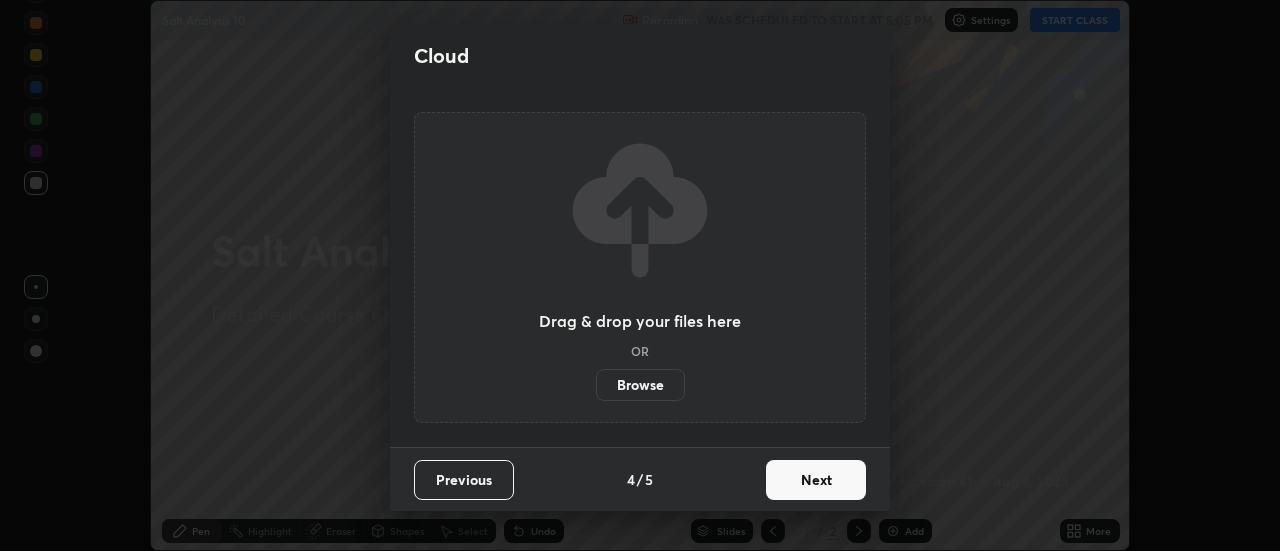 click on "Next" at bounding box center (816, 480) 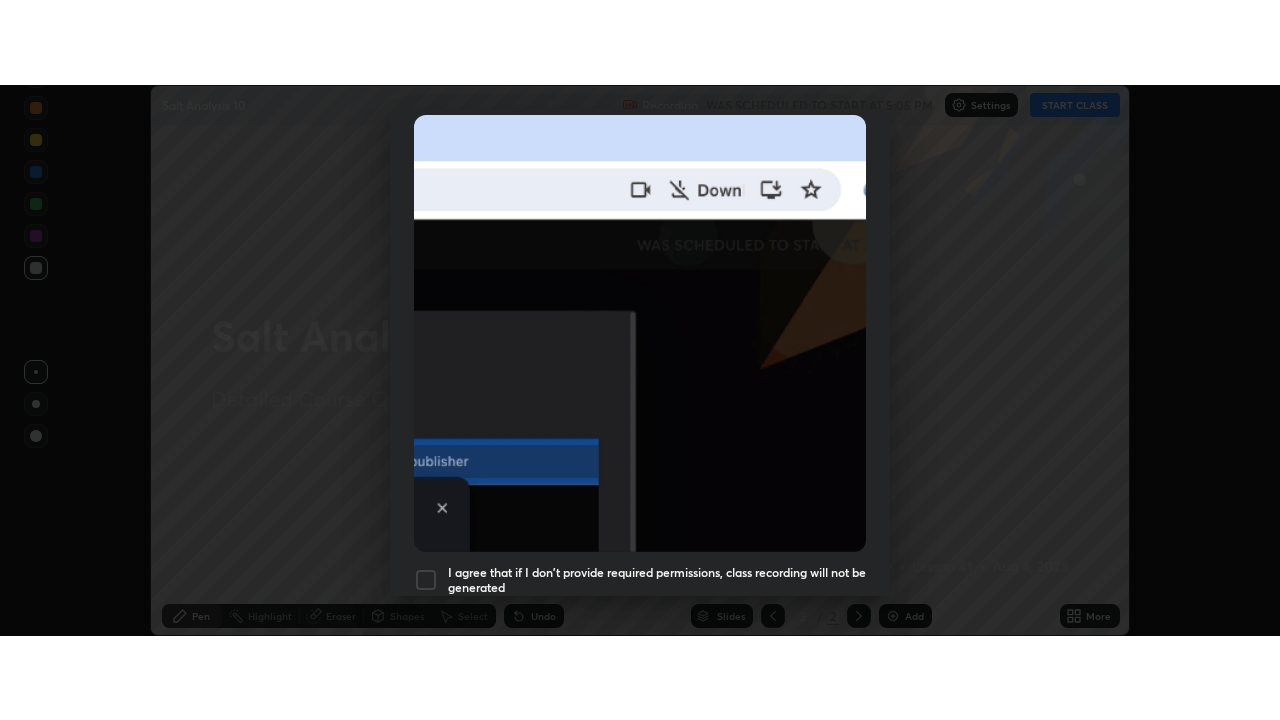 scroll, scrollTop: 513, scrollLeft: 0, axis: vertical 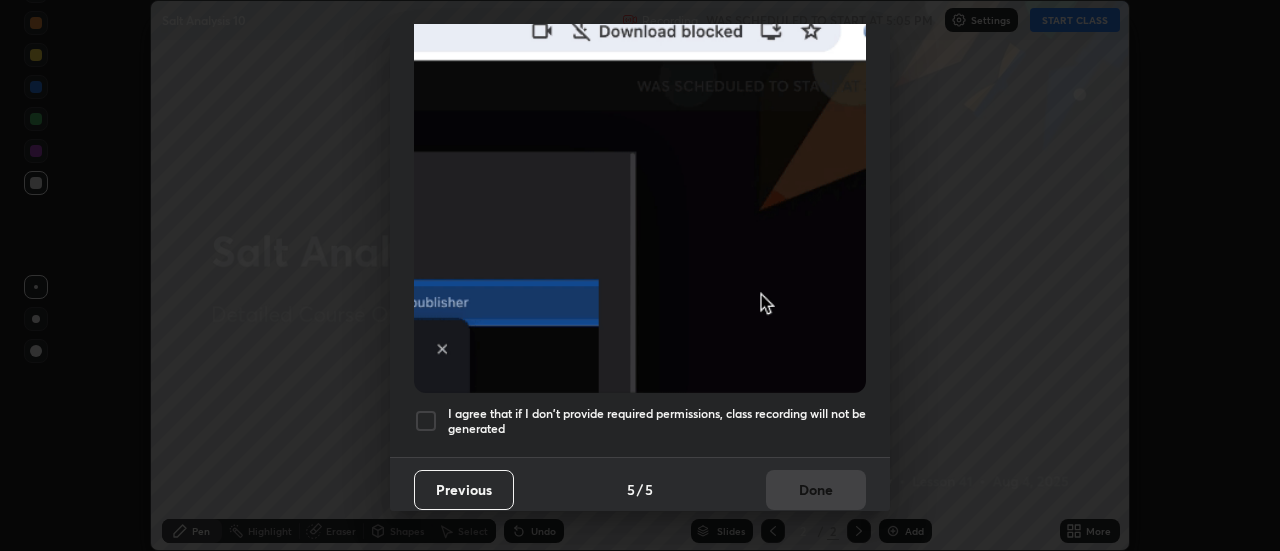 click at bounding box center (426, 421) 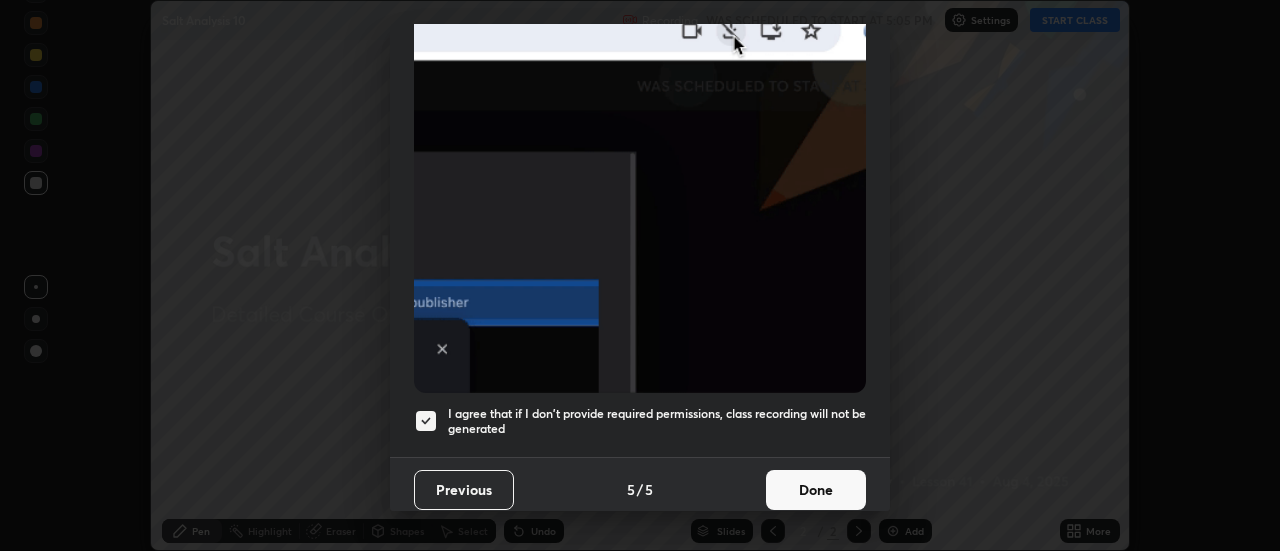 click on "Done" at bounding box center [816, 490] 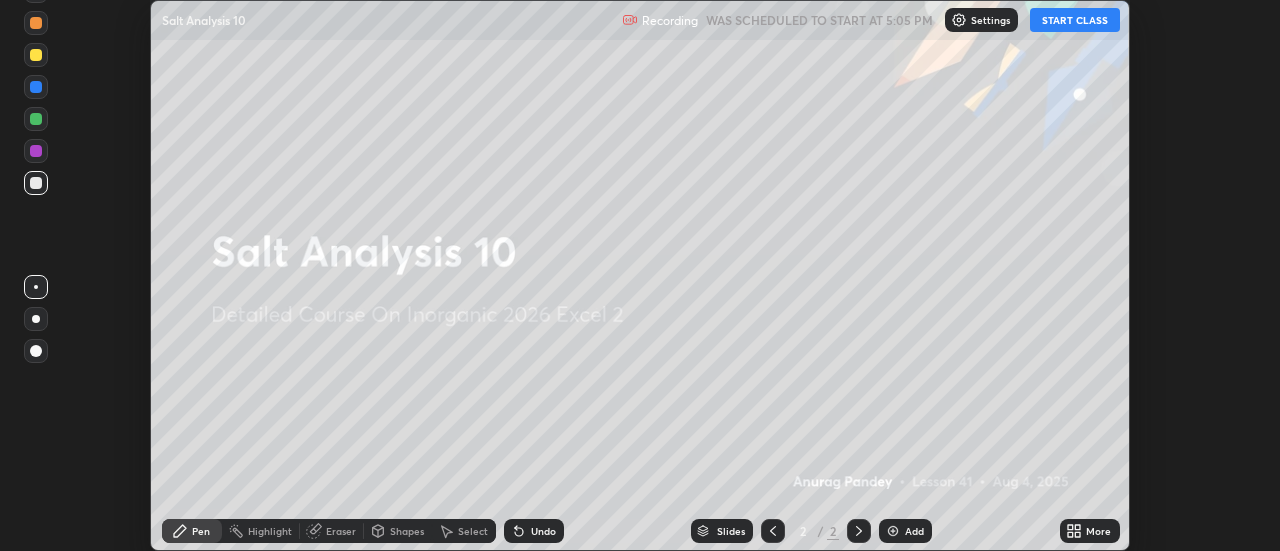 click on "START CLASS" at bounding box center [1075, 20] 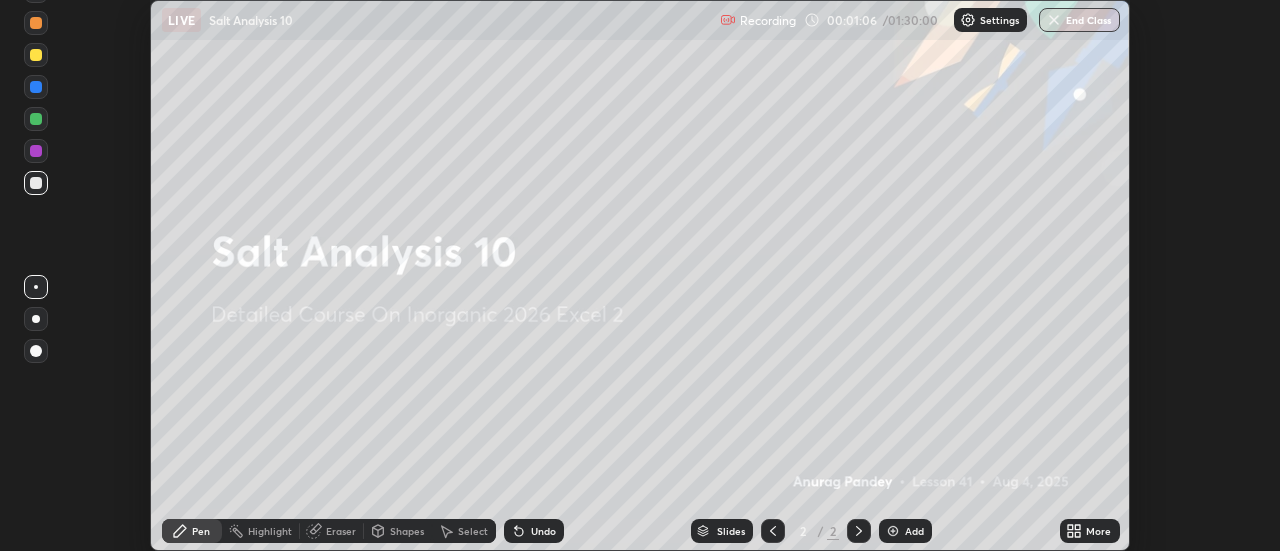 click 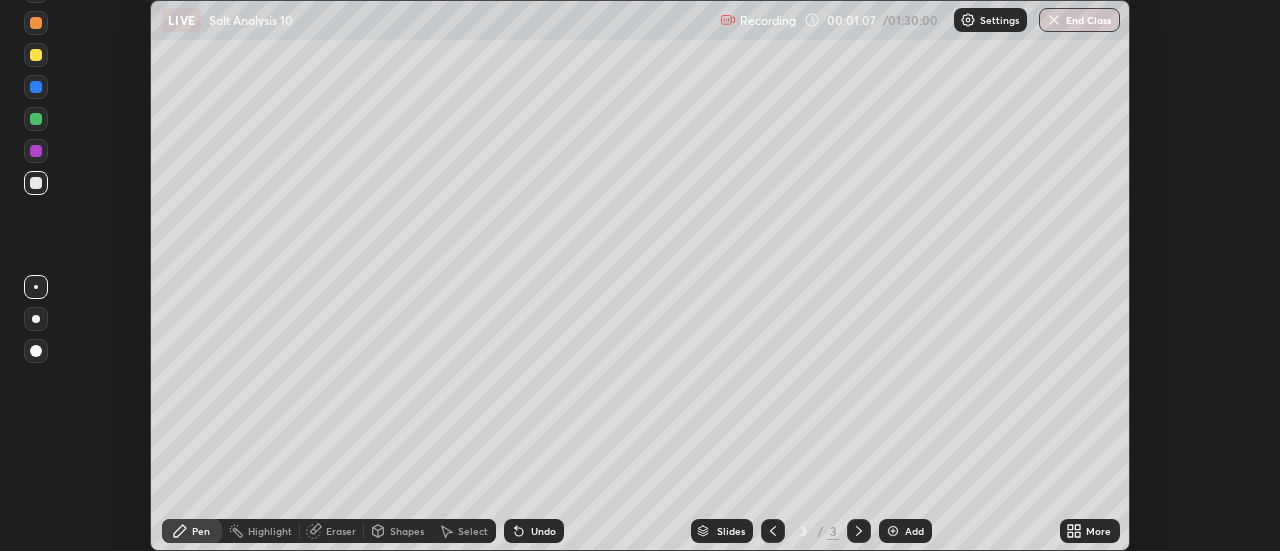 click 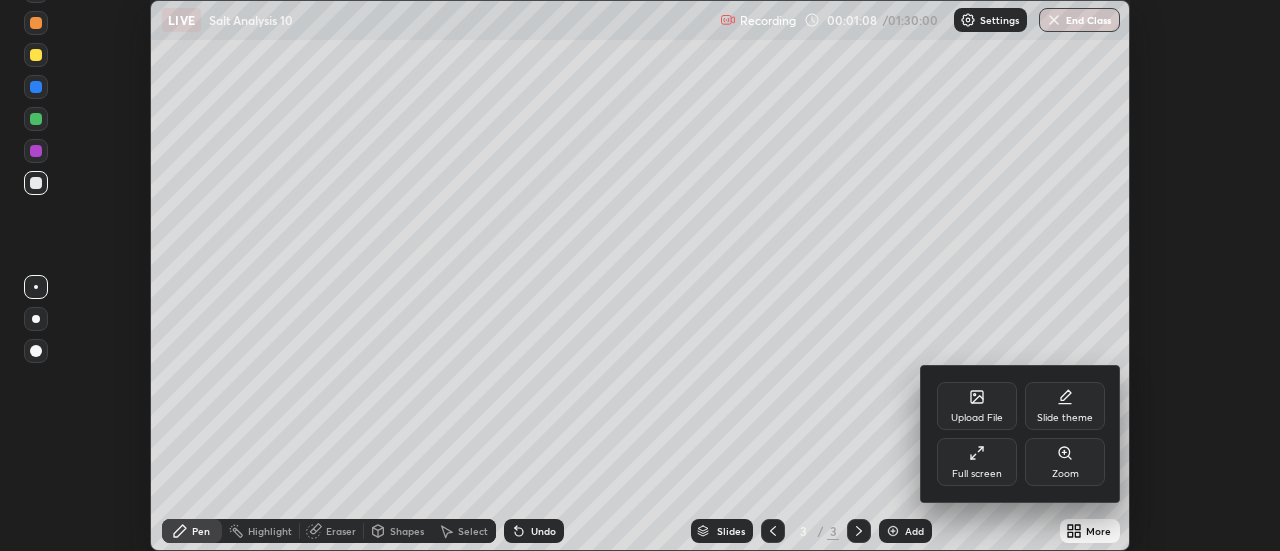 click on "Full screen" at bounding box center (977, 474) 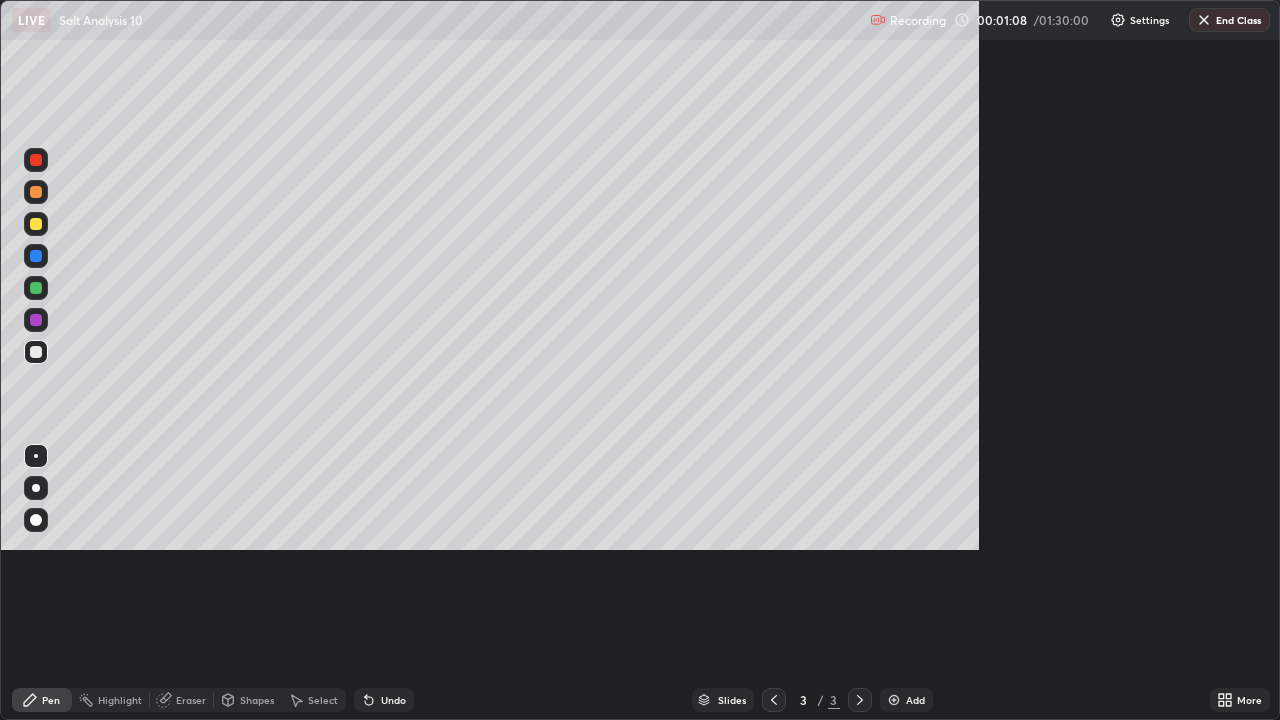 scroll, scrollTop: 99280, scrollLeft: 98720, axis: both 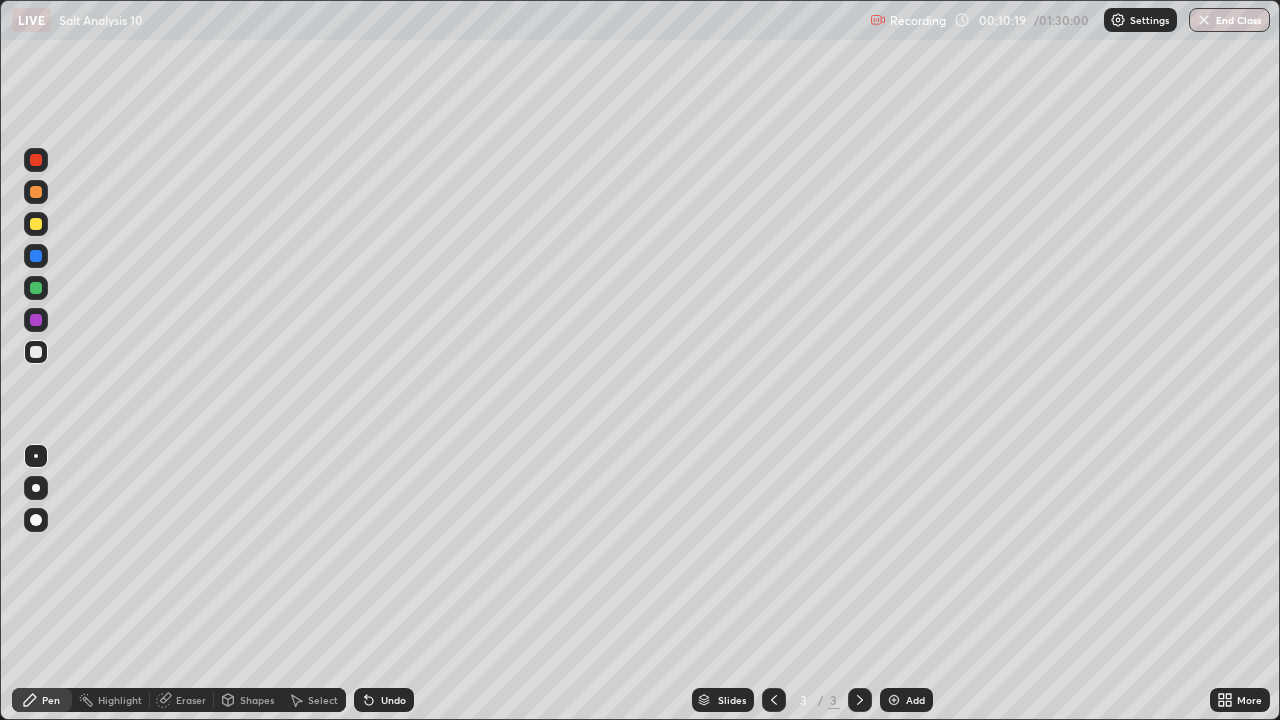 click 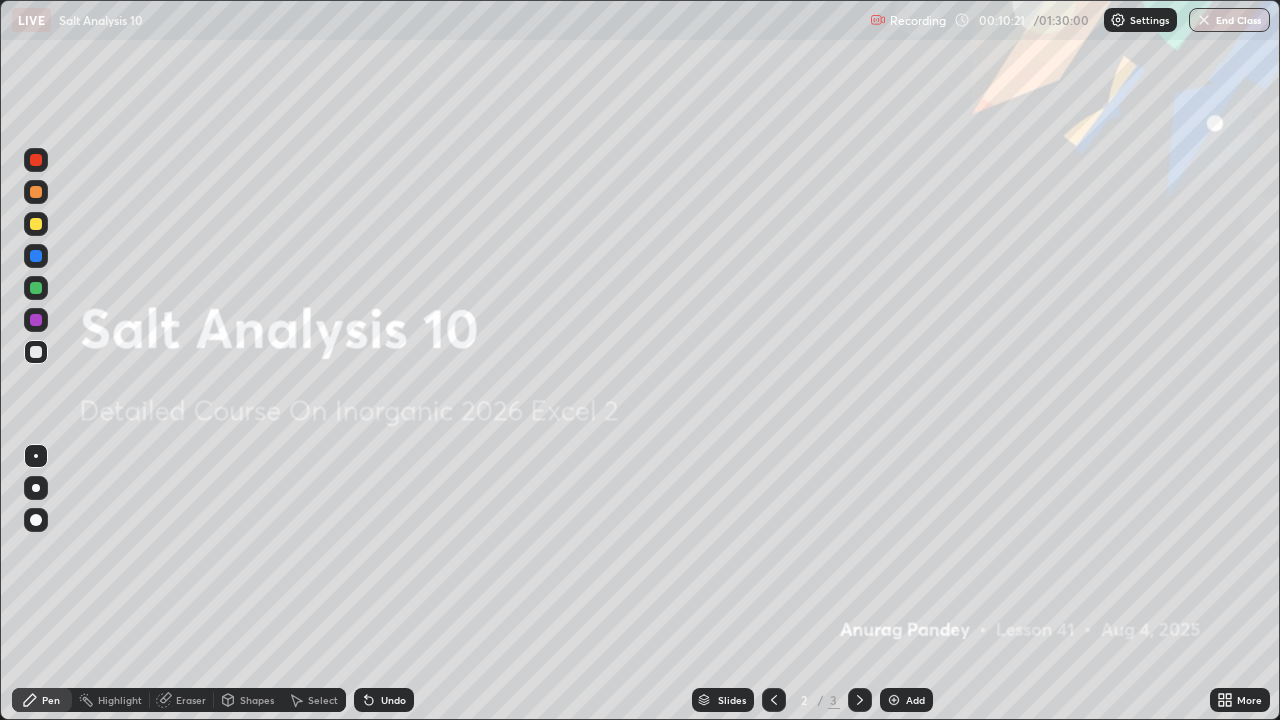 click 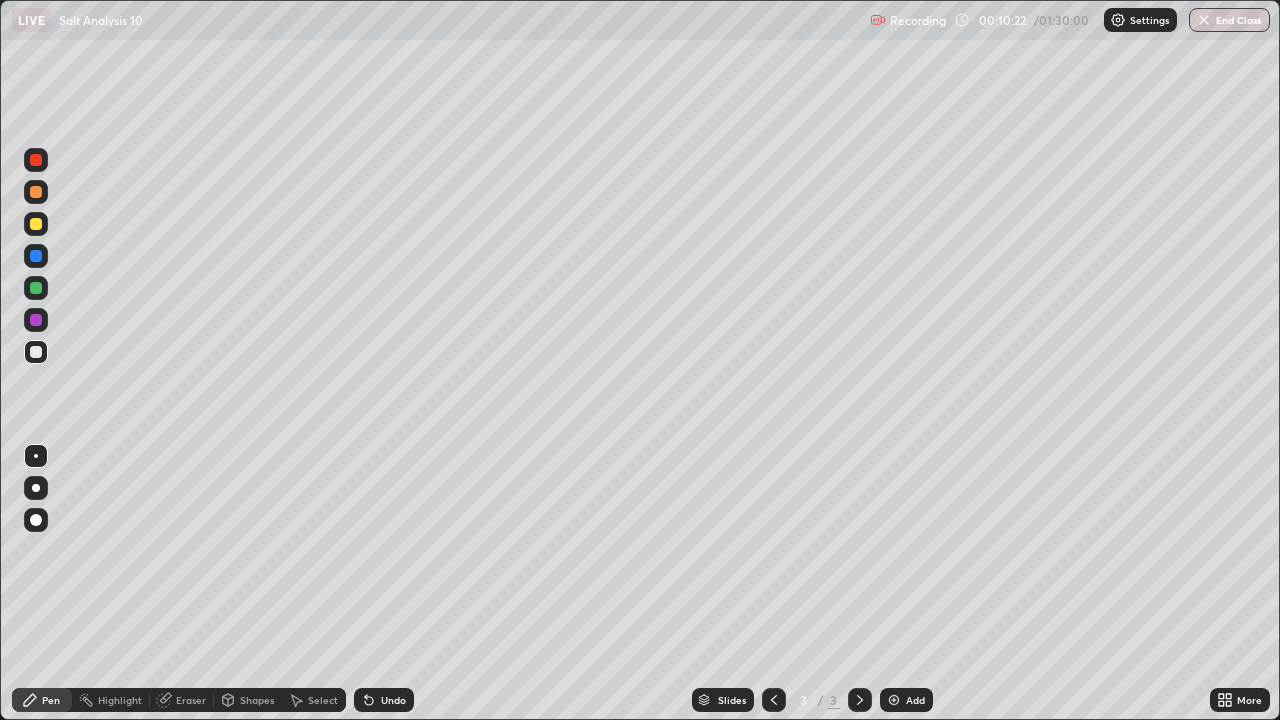 click on "Add" at bounding box center (906, 700) 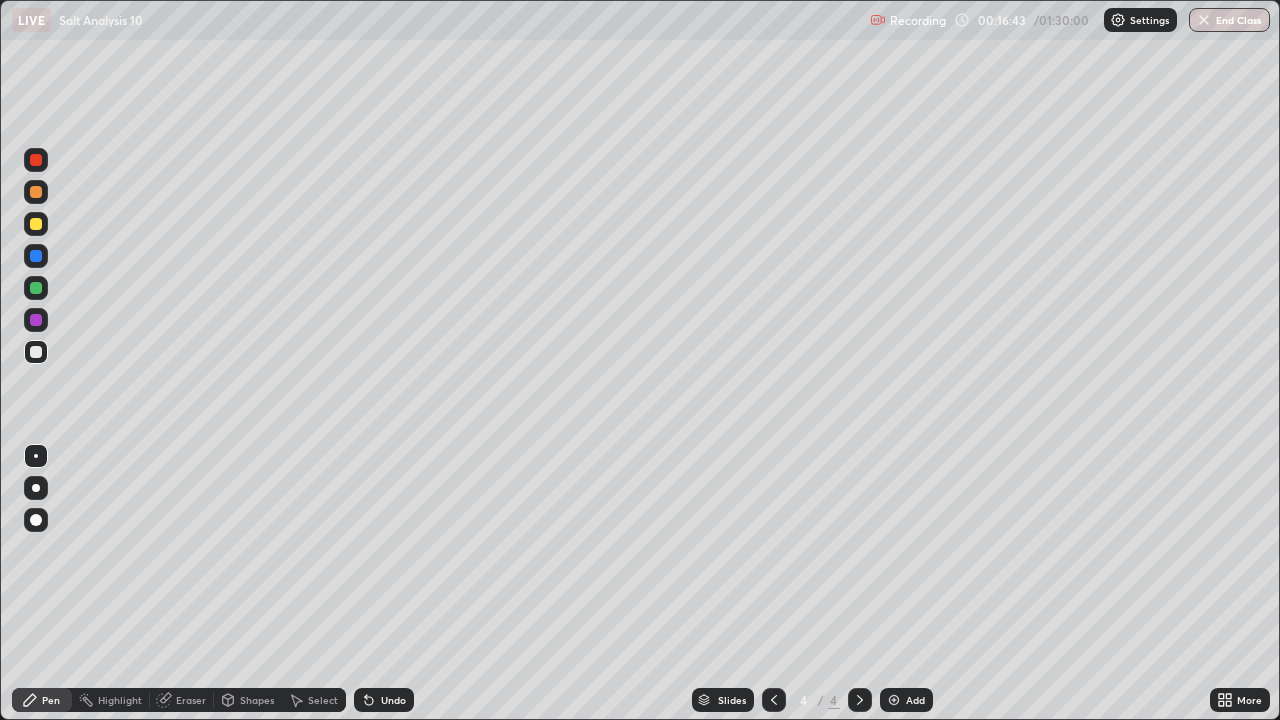 click on "Add" at bounding box center [906, 700] 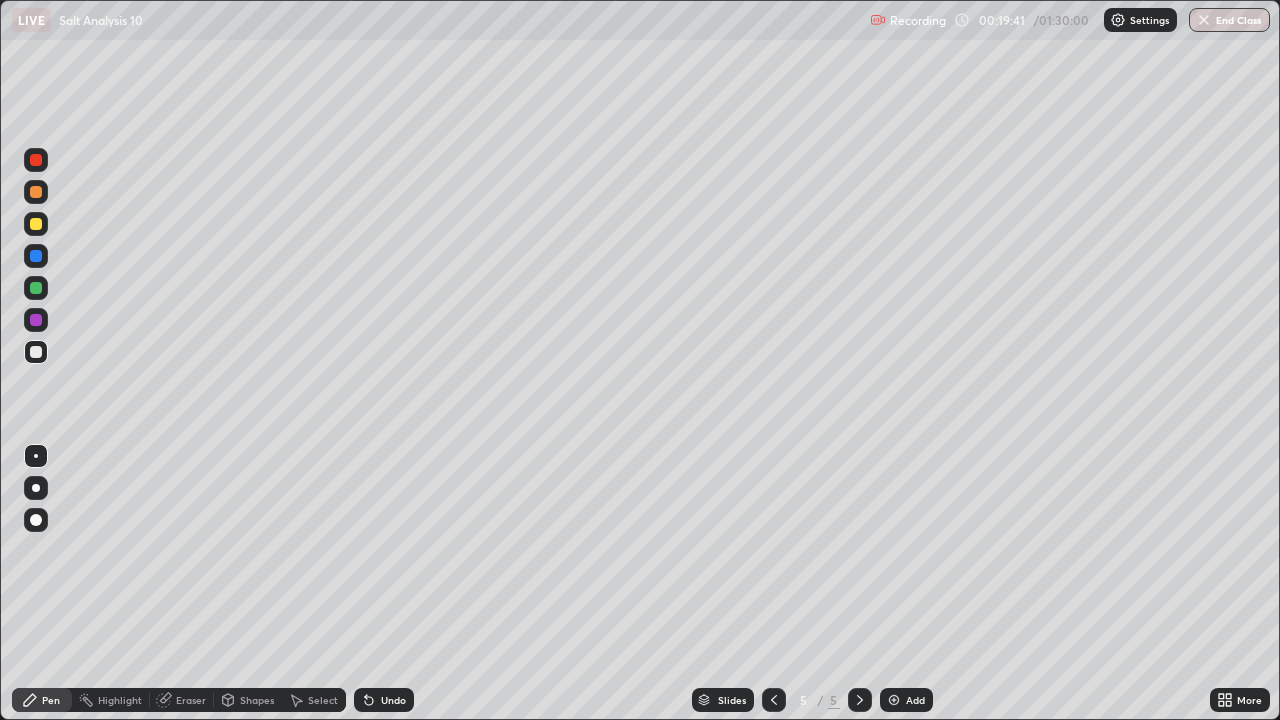 click on "Eraser" at bounding box center (191, 700) 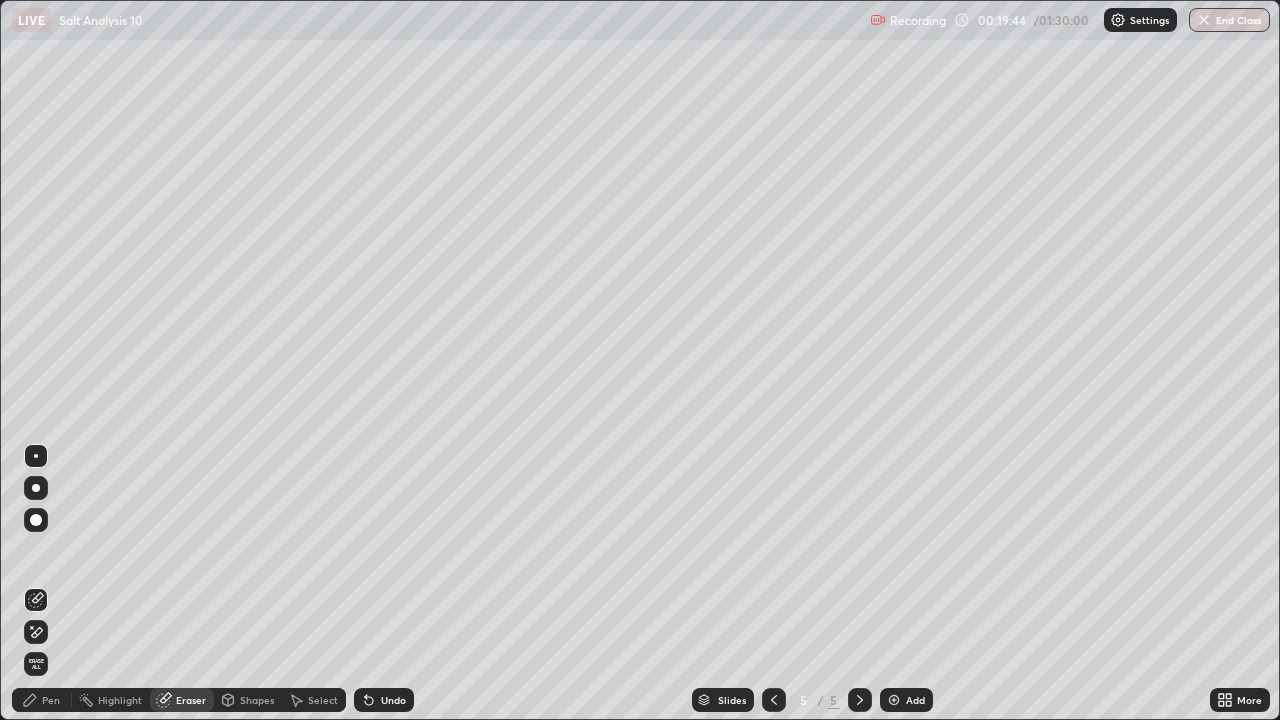 click on "Pen" at bounding box center (42, 700) 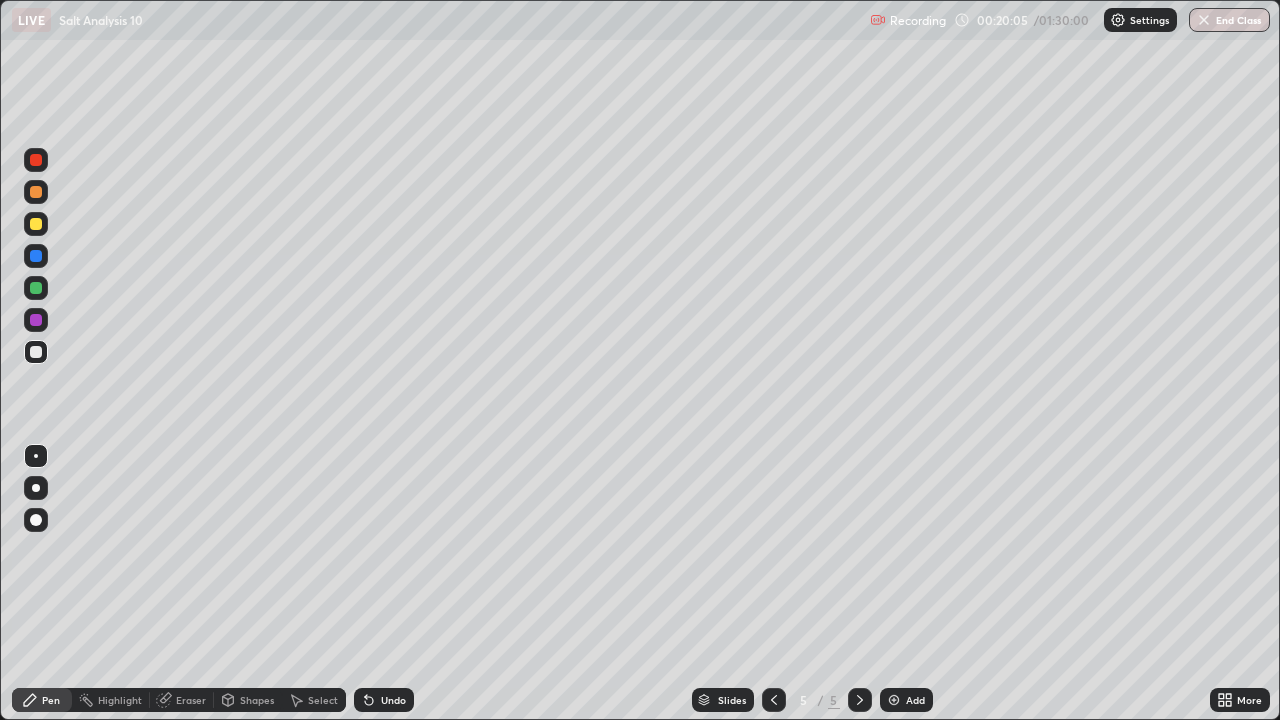 click at bounding box center (36, 288) 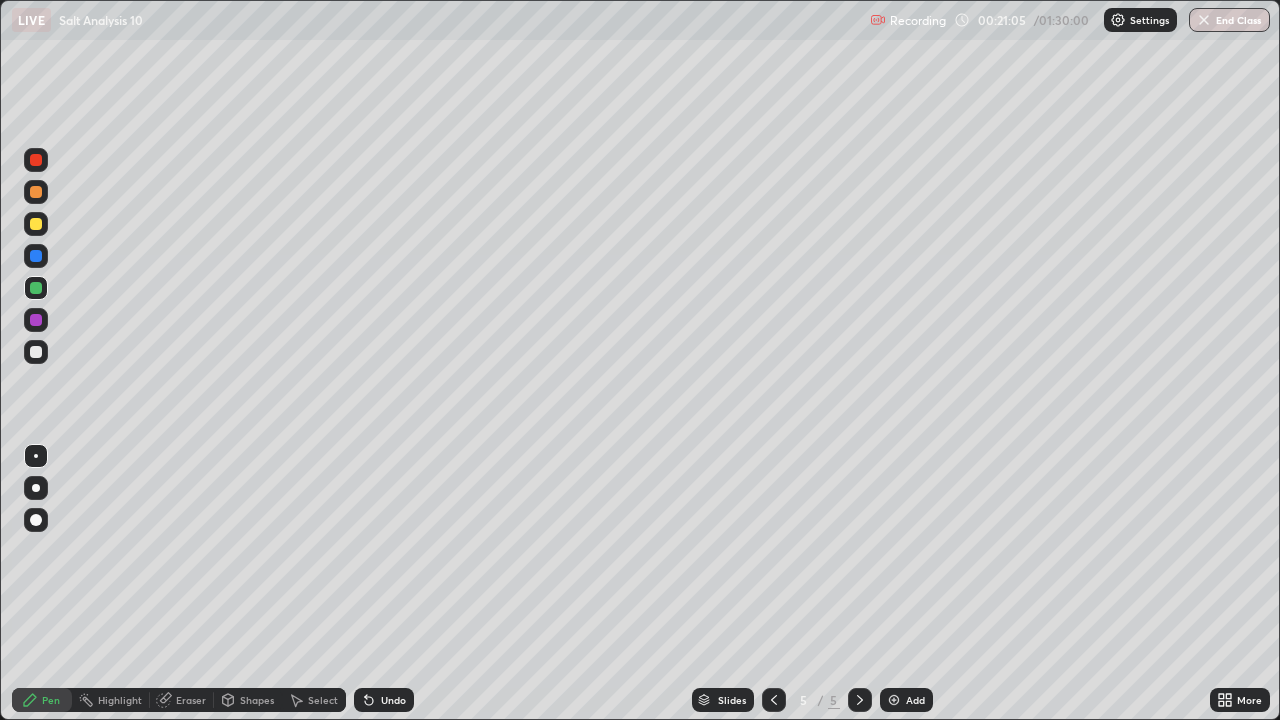 click 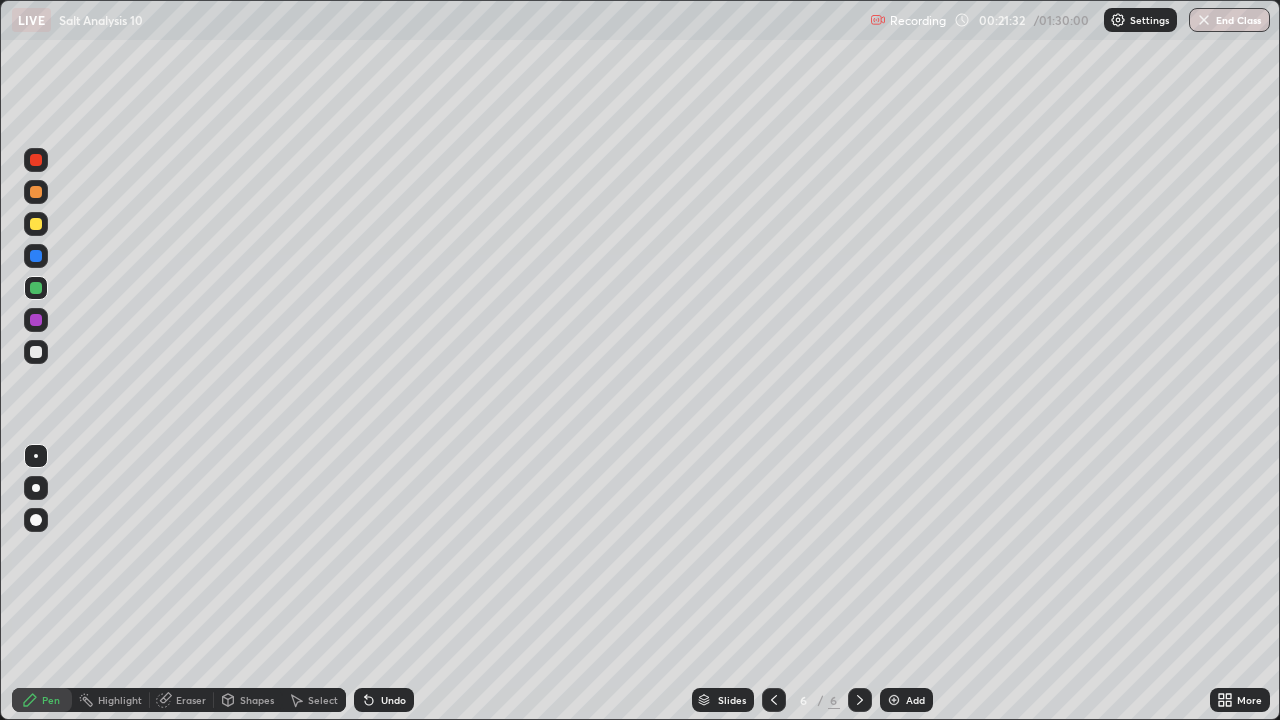 click on "Undo" at bounding box center [393, 700] 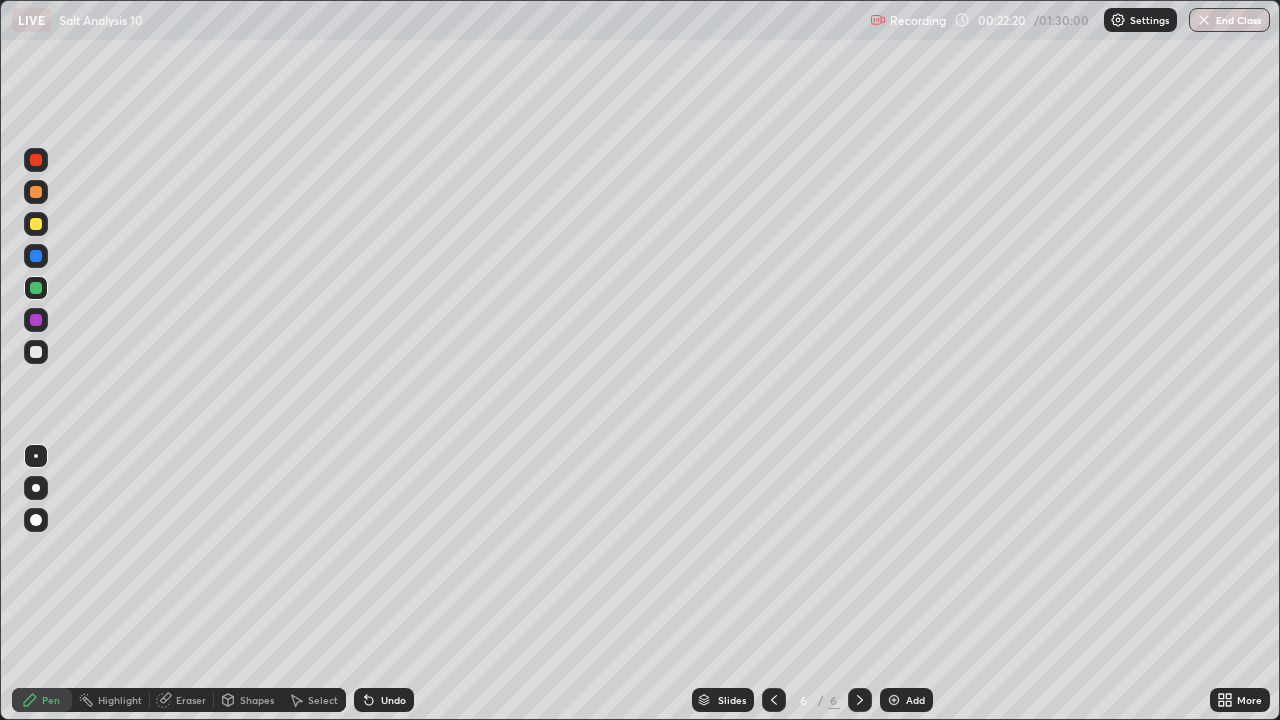 click on "Undo" at bounding box center [384, 700] 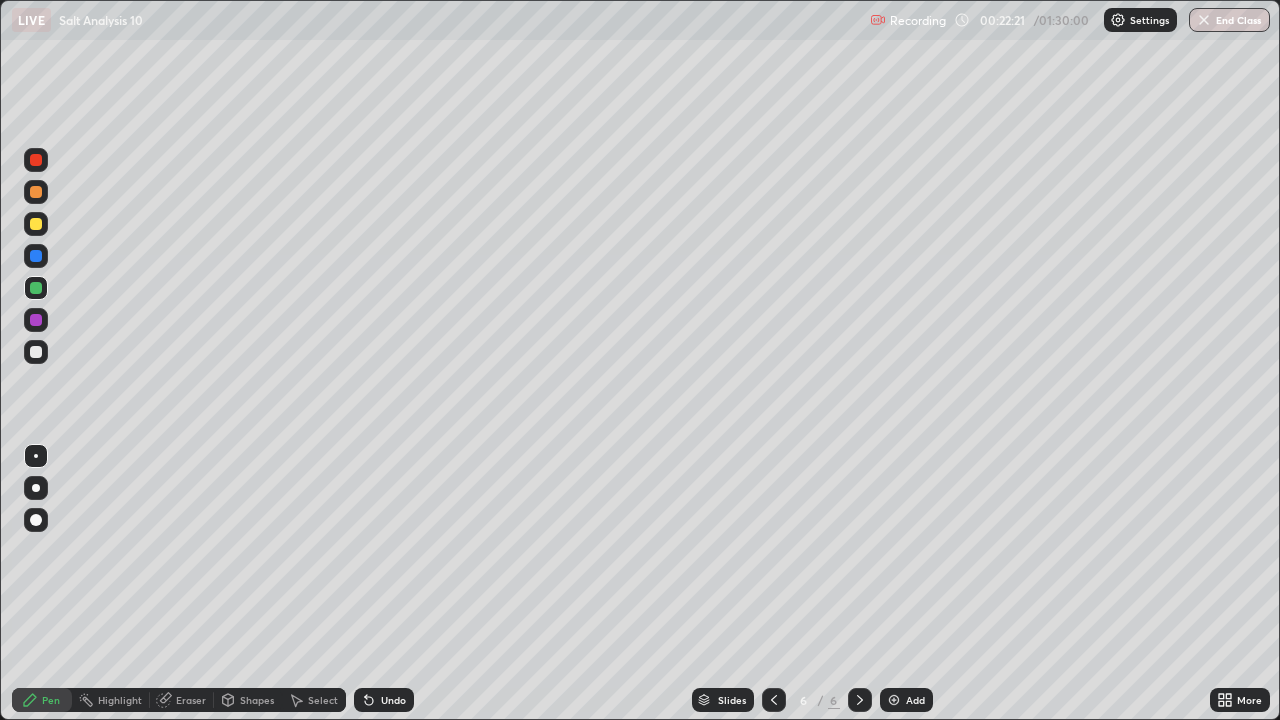 click on "Undo" at bounding box center [393, 700] 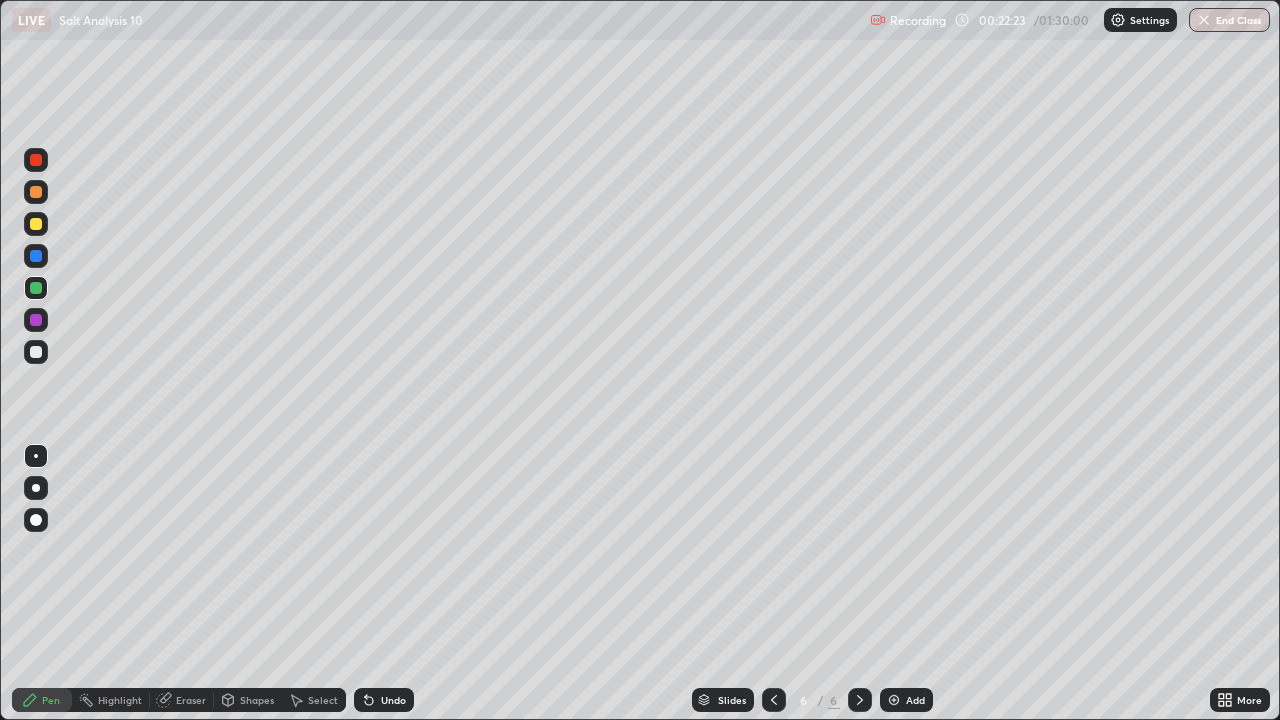 click on "Undo" at bounding box center (393, 700) 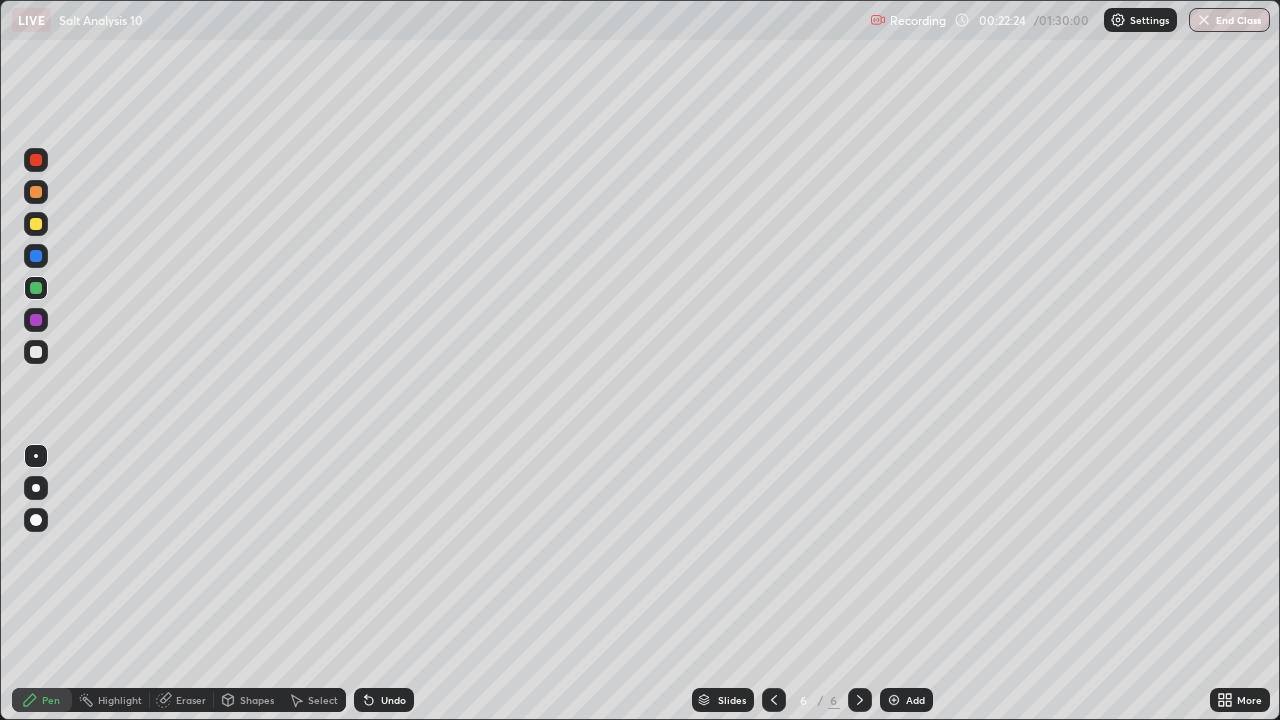 click on "Undo" at bounding box center (393, 700) 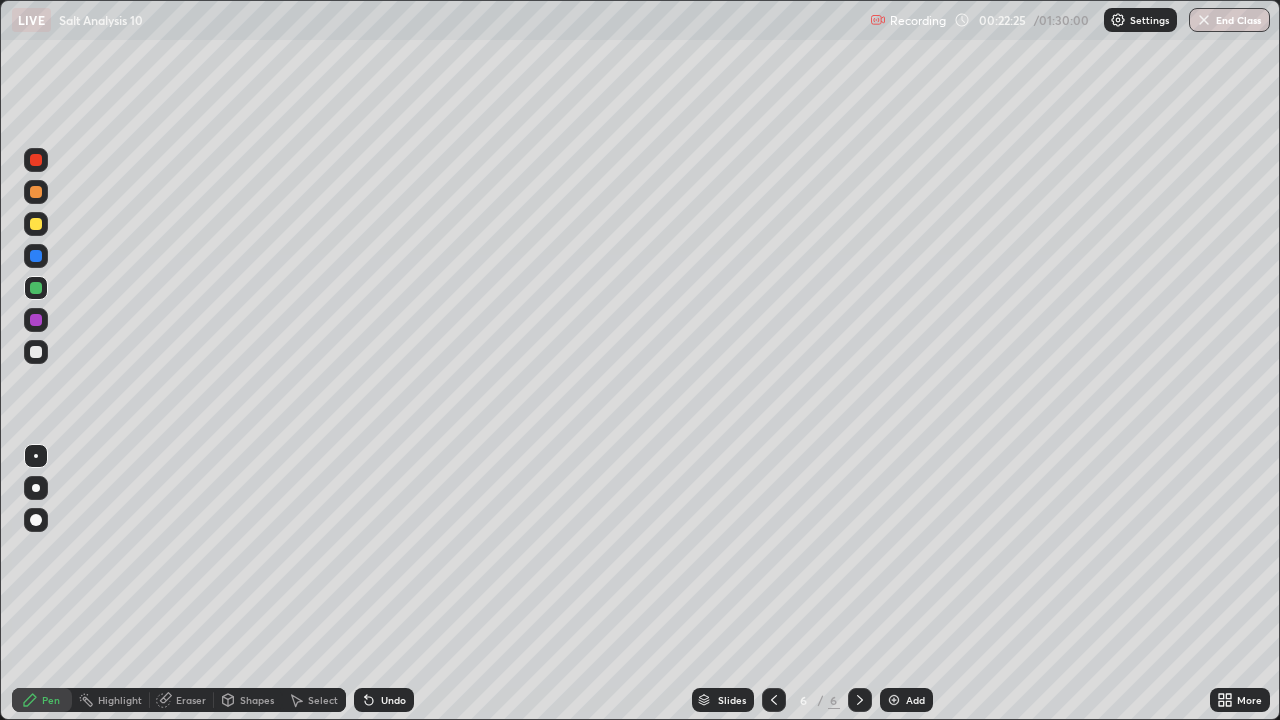 click on "Undo" at bounding box center (393, 700) 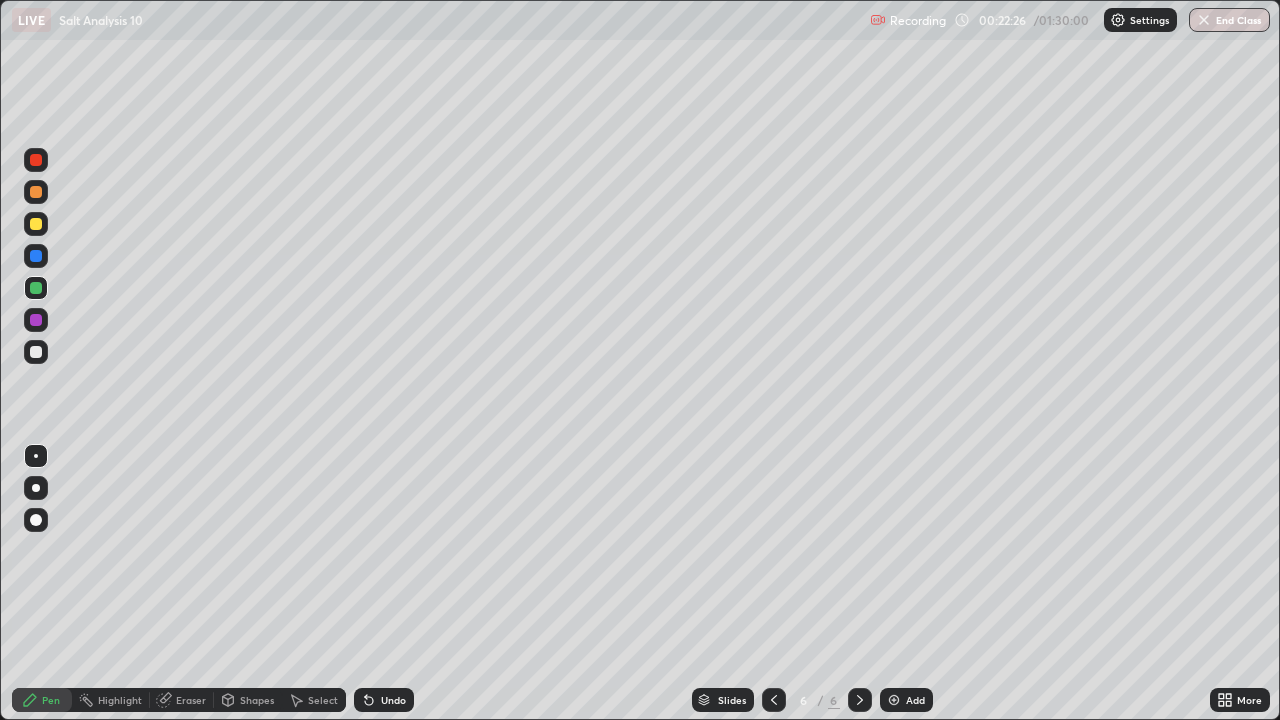 click on "Undo" at bounding box center (393, 700) 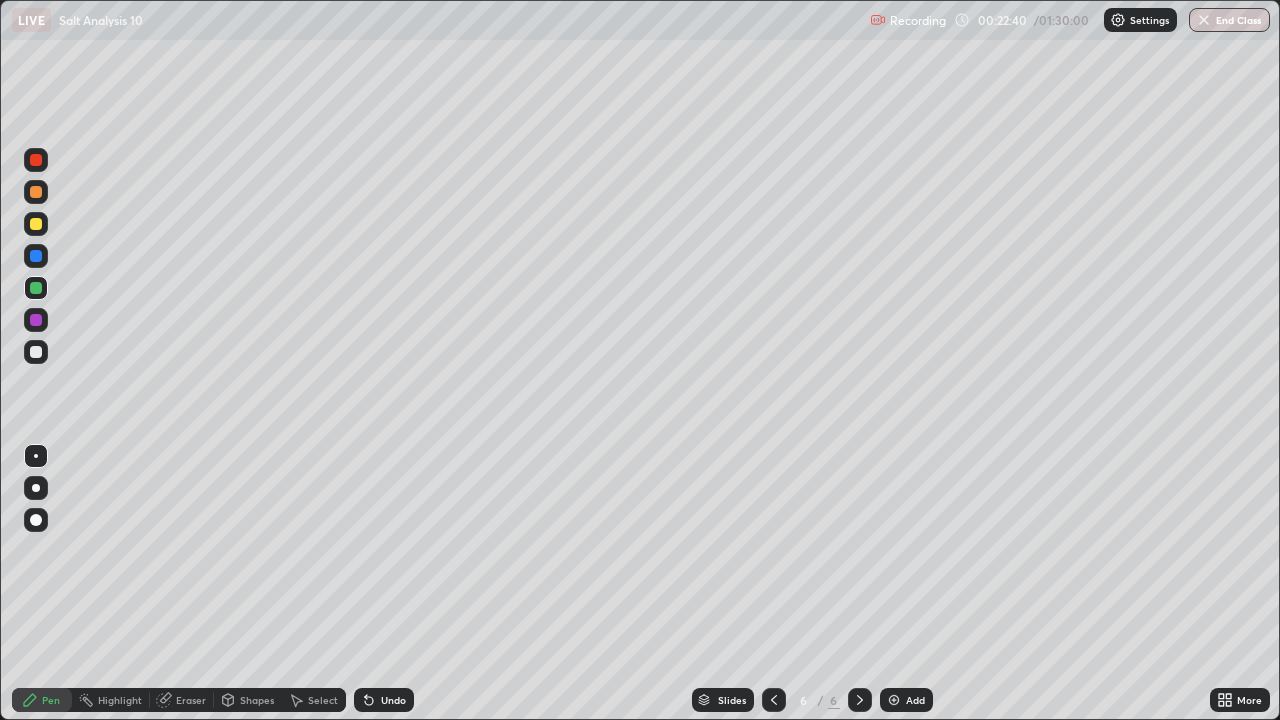 click at bounding box center [36, 224] 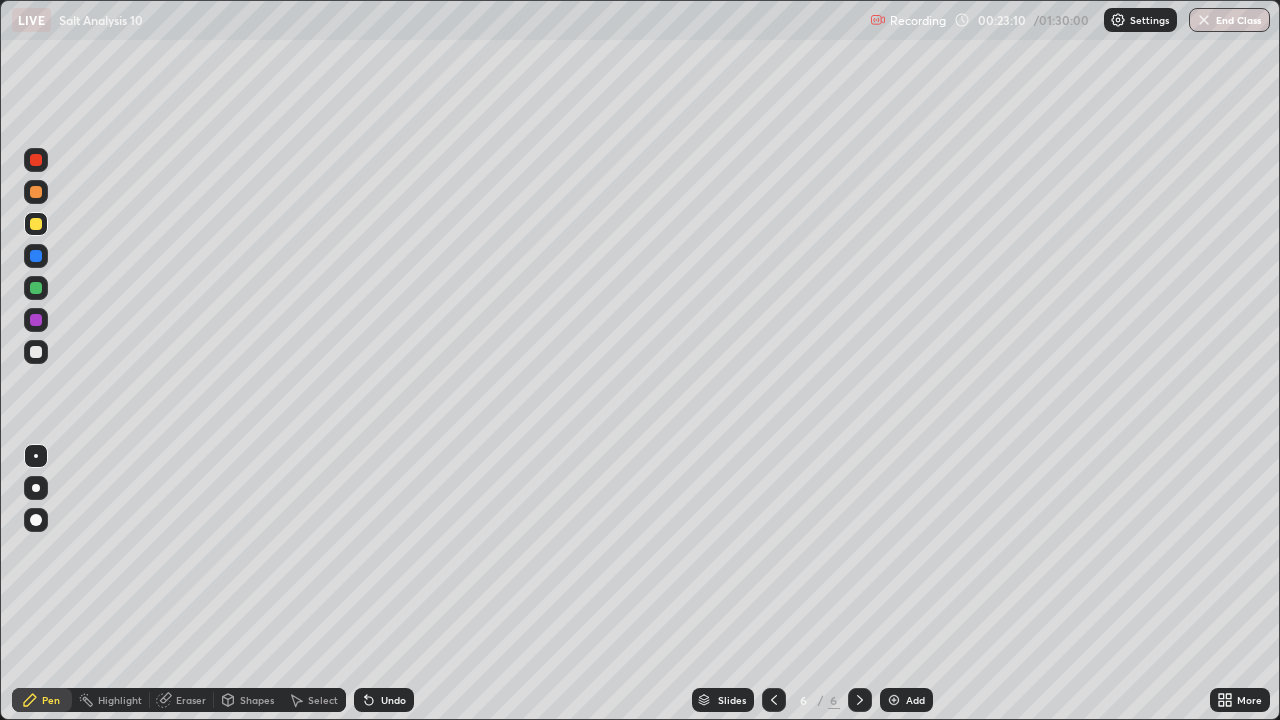click on "Undo" at bounding box center [393, 700] 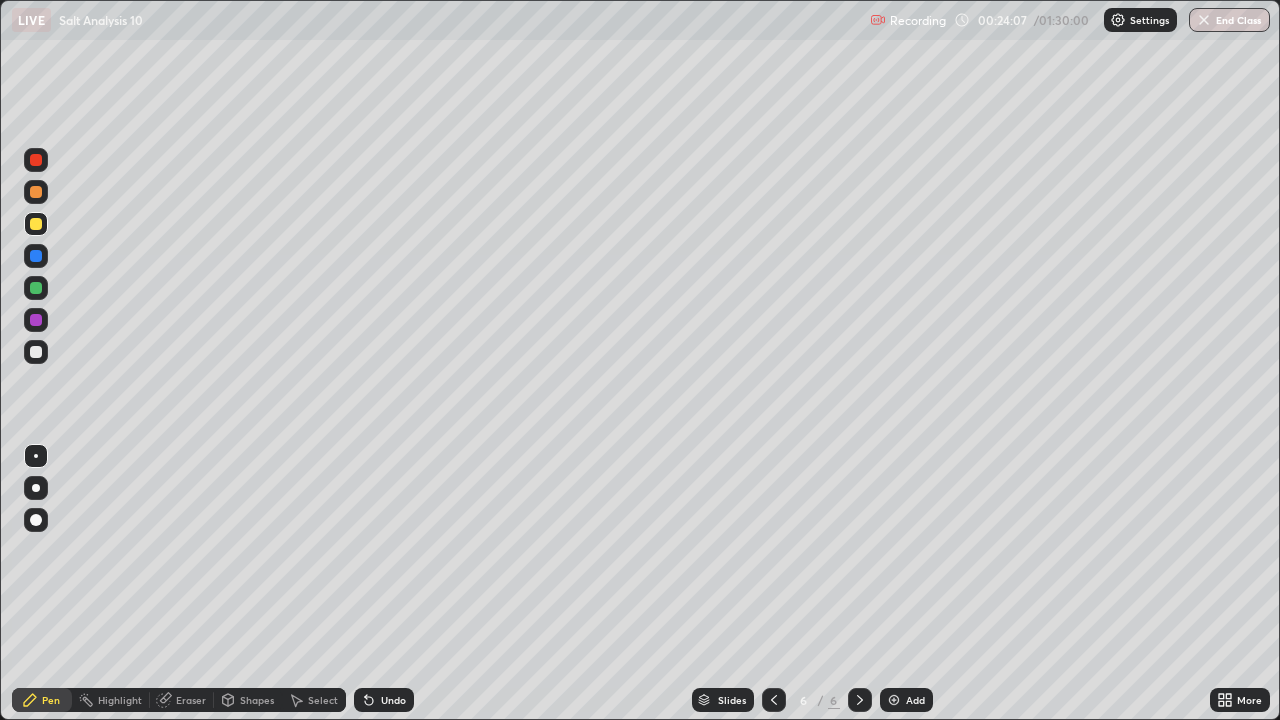 click at bounding box center [36, 224] 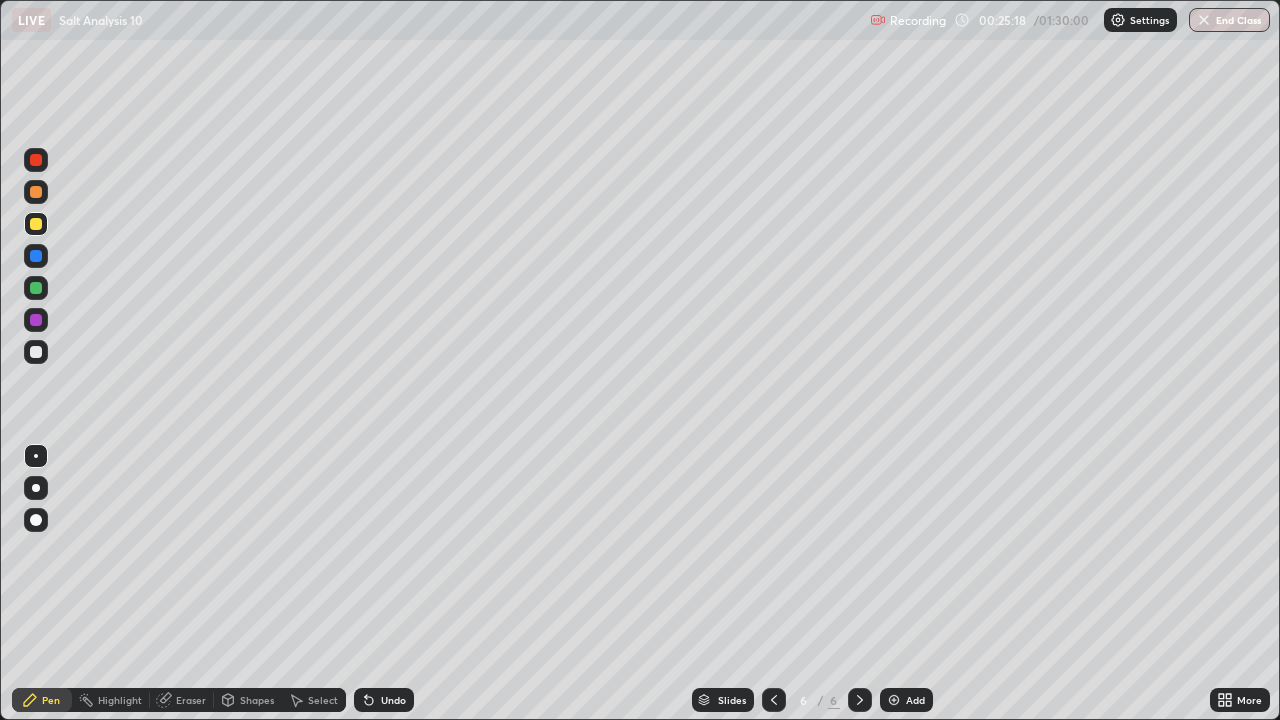 click on "Undo" at bounding box center [393, 700] 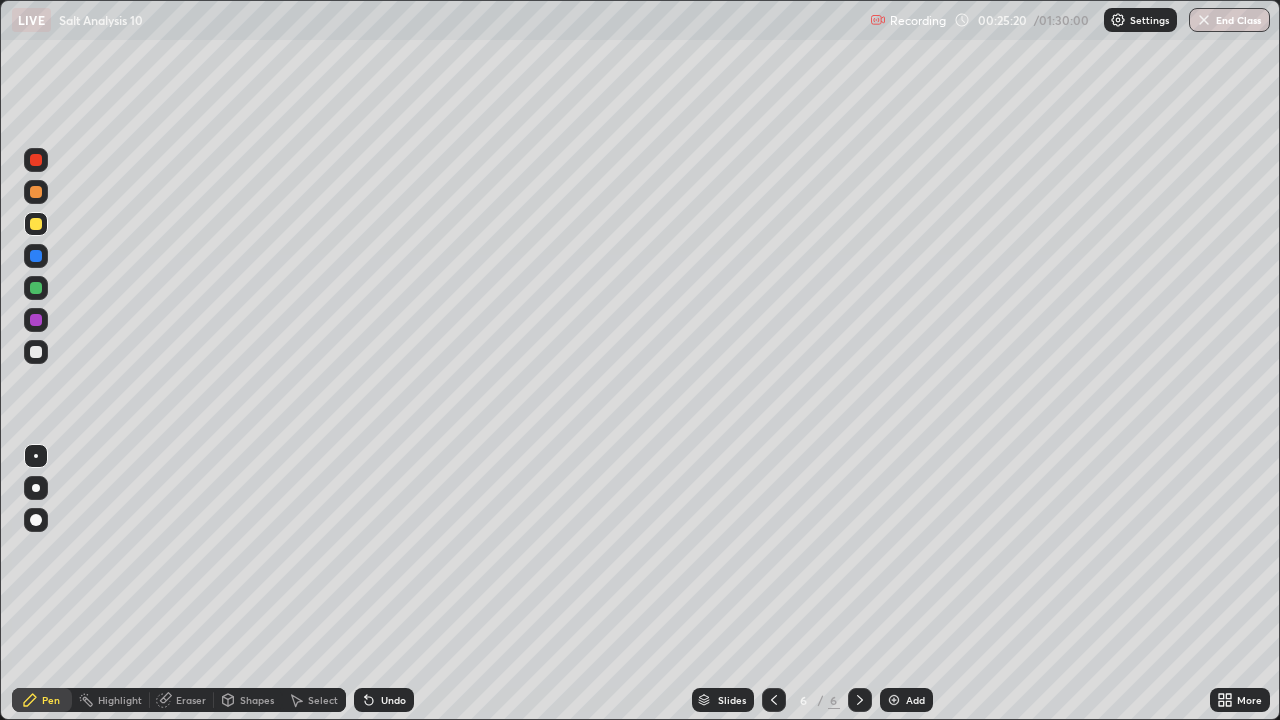 click on "Undo" at bounding box center [393, 700] 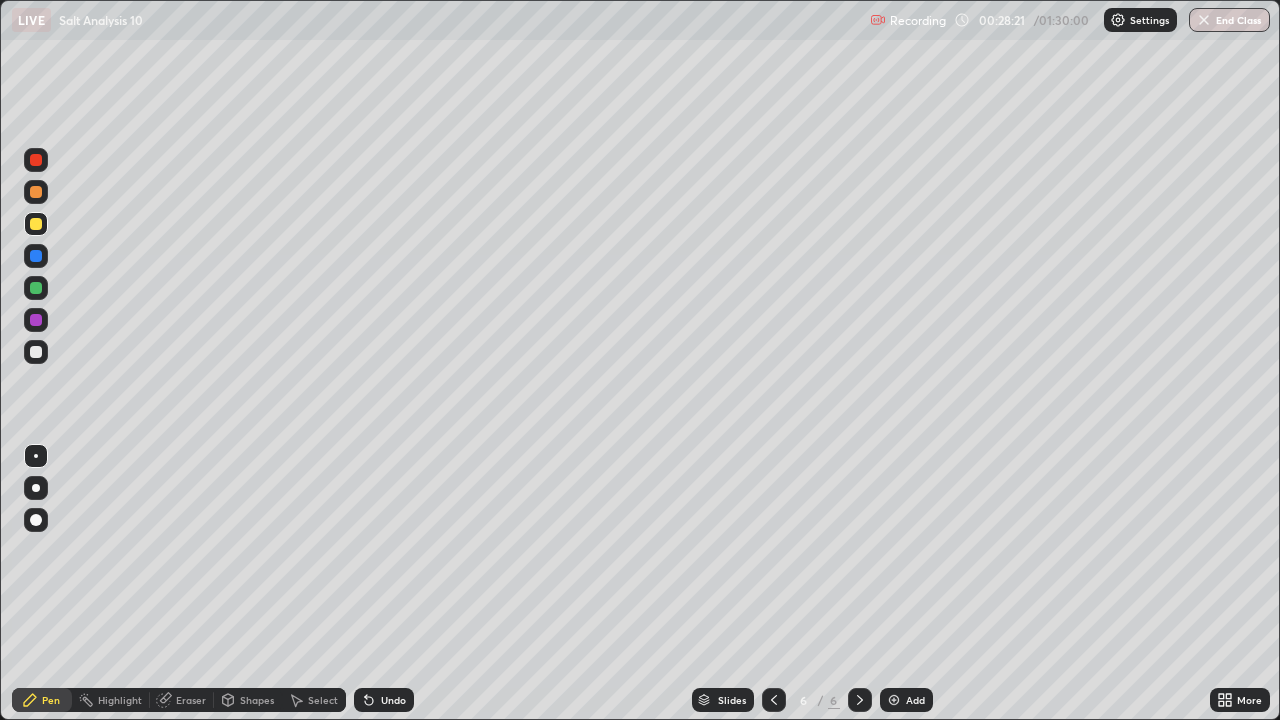 click at bounding box center [36, 256] 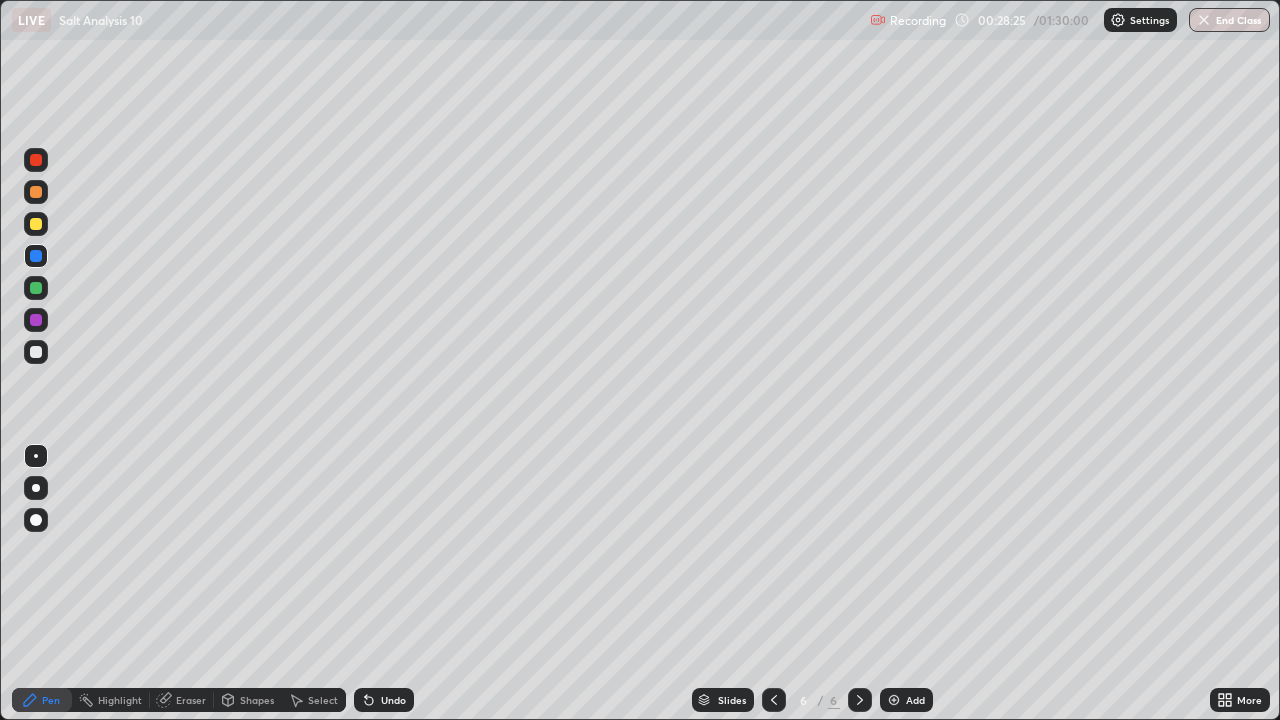 click at bounding box center [36, 288] 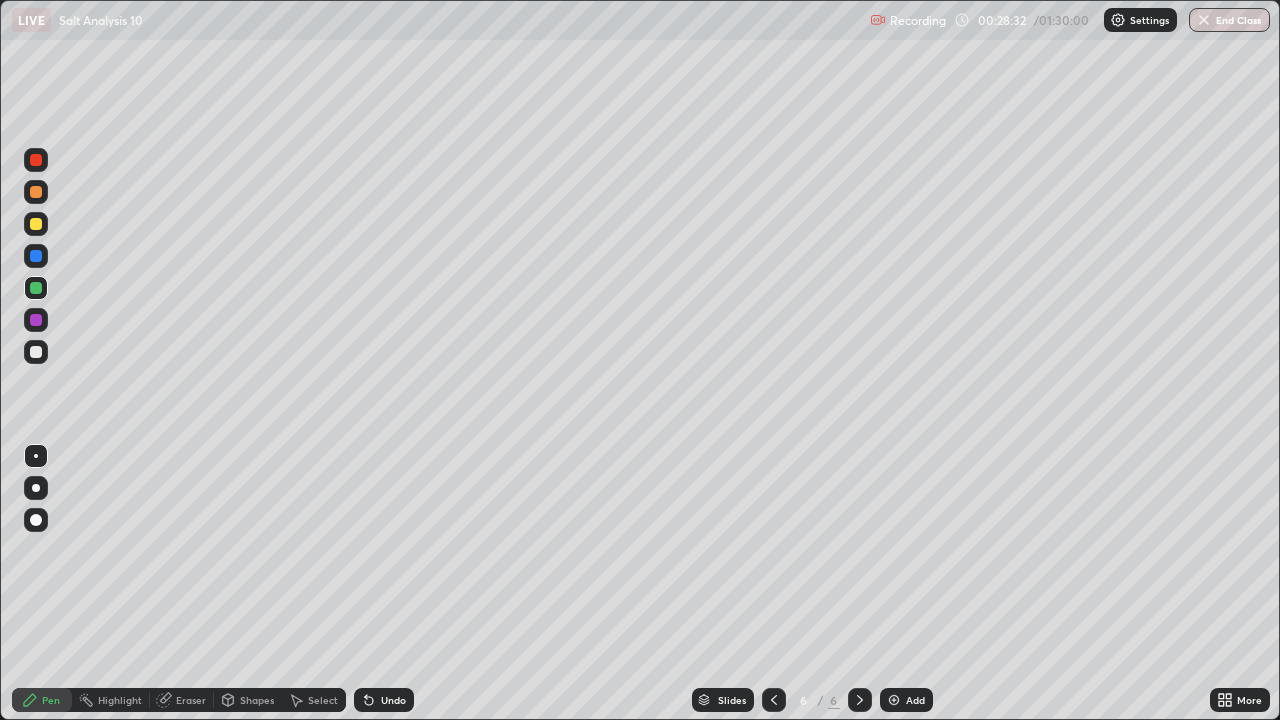 click on "Undo" at bounding box center [393, 700] 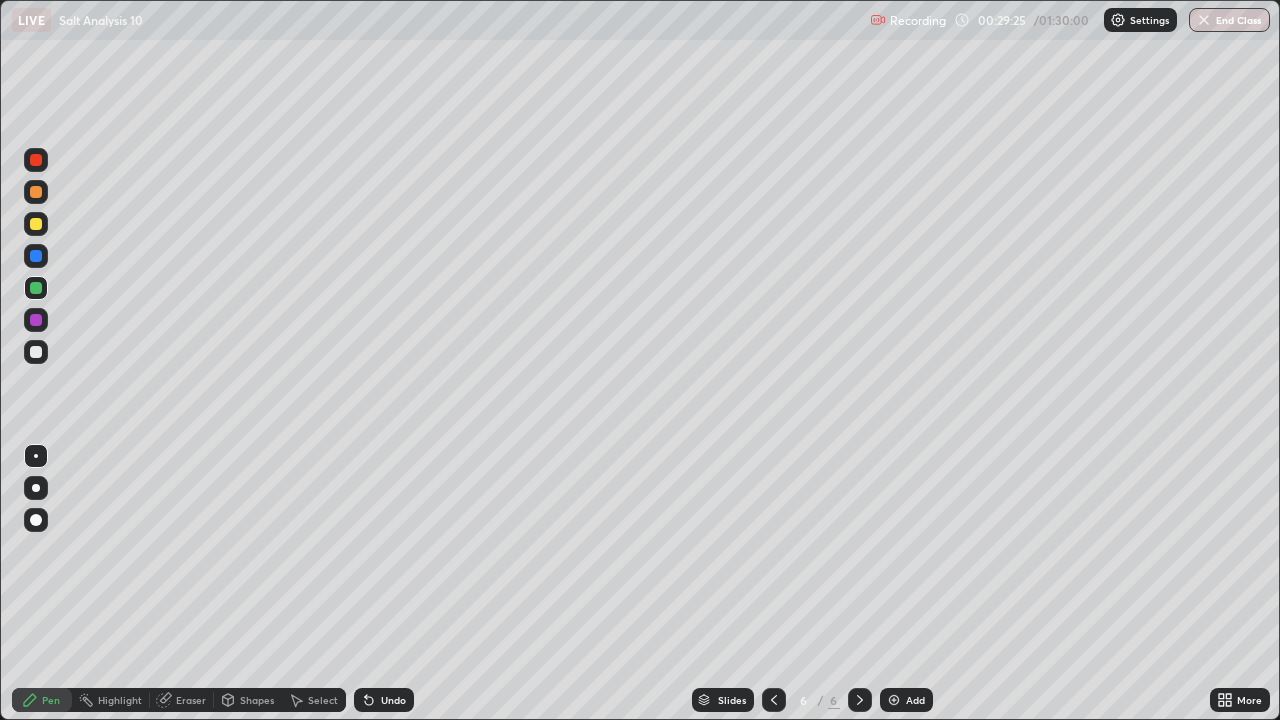 click 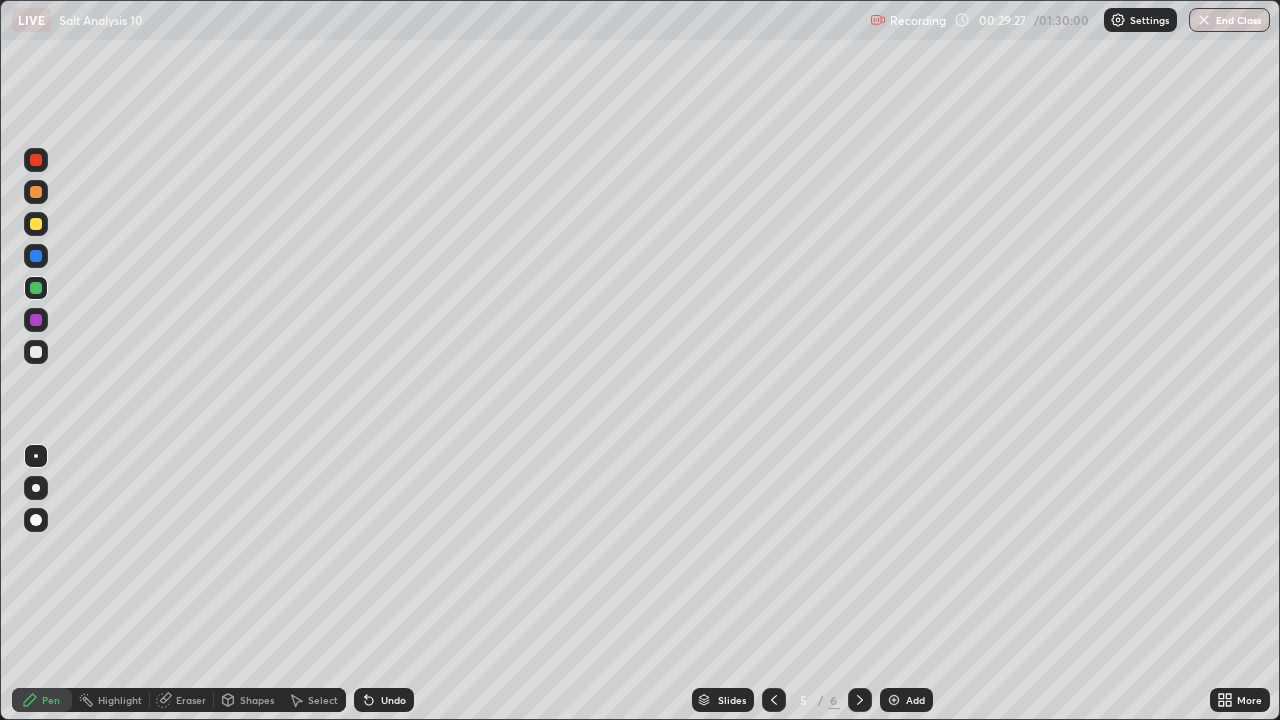click at bounding box center (774, 700) 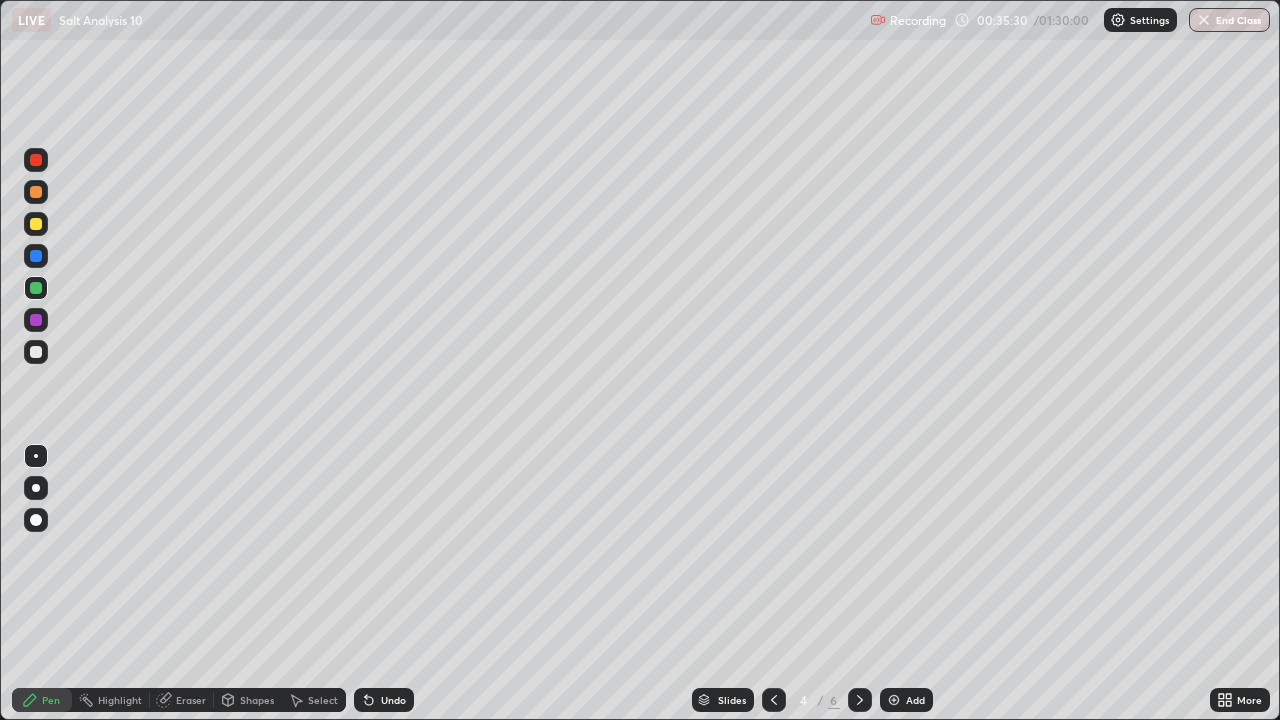 click 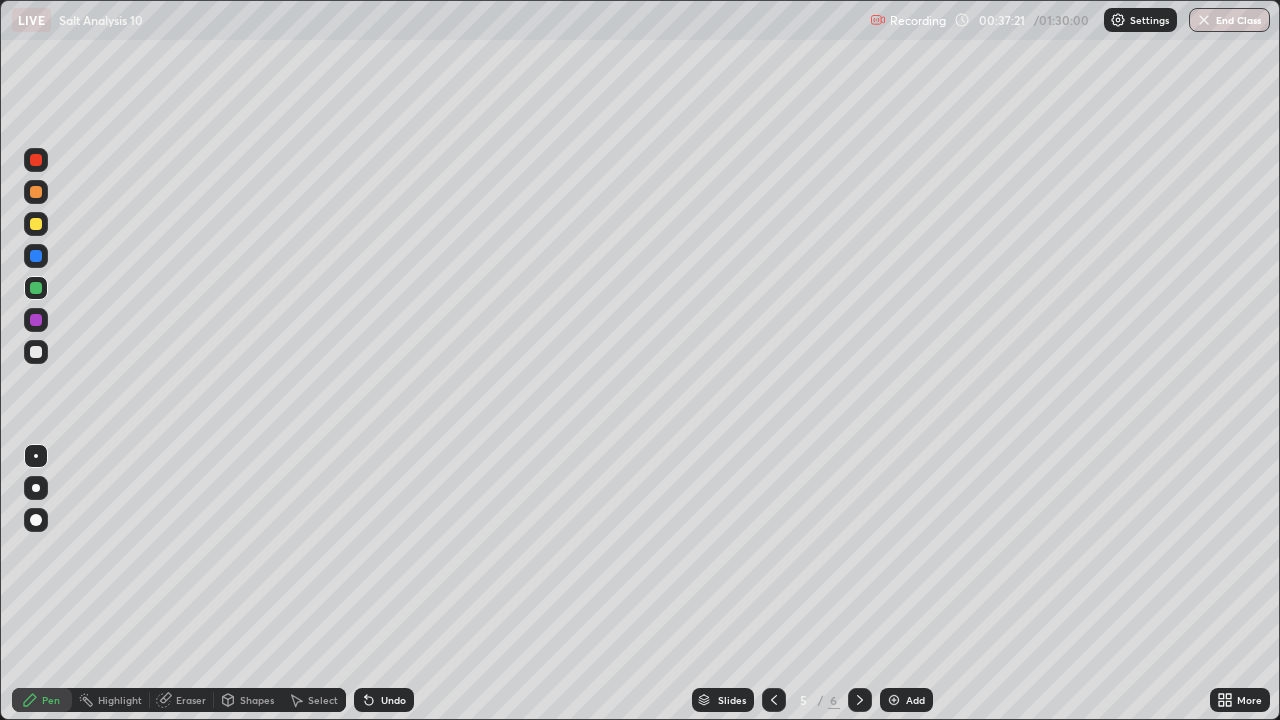 click on "Undo" at bounding box center (384, 700) 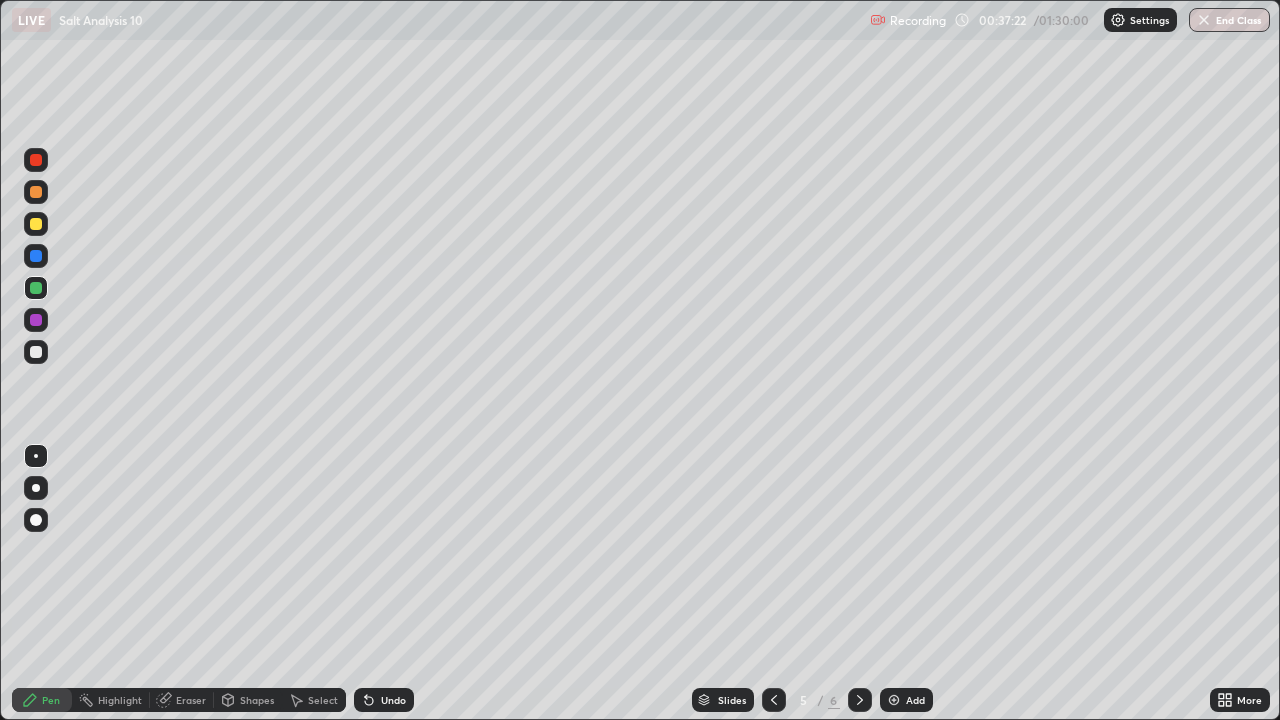 click on "Undo" at bounding box center (384, 700) 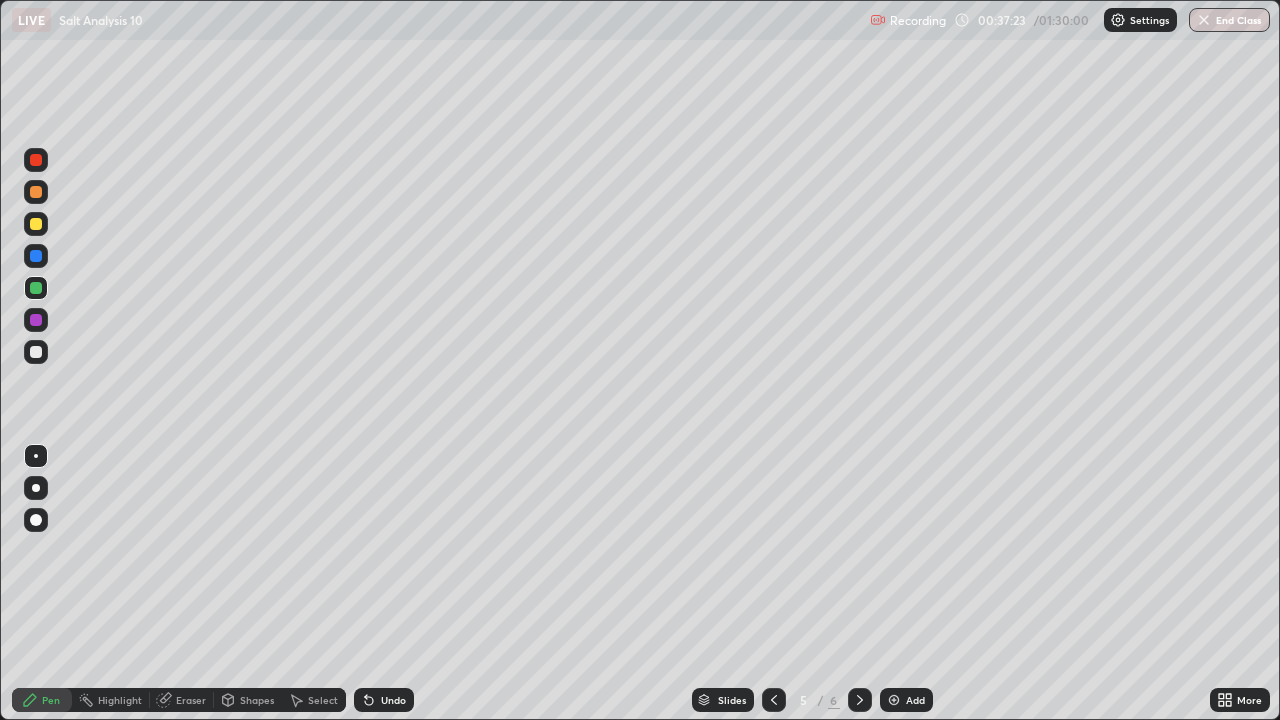 click on "Undo" at bounding box center (384, 700) 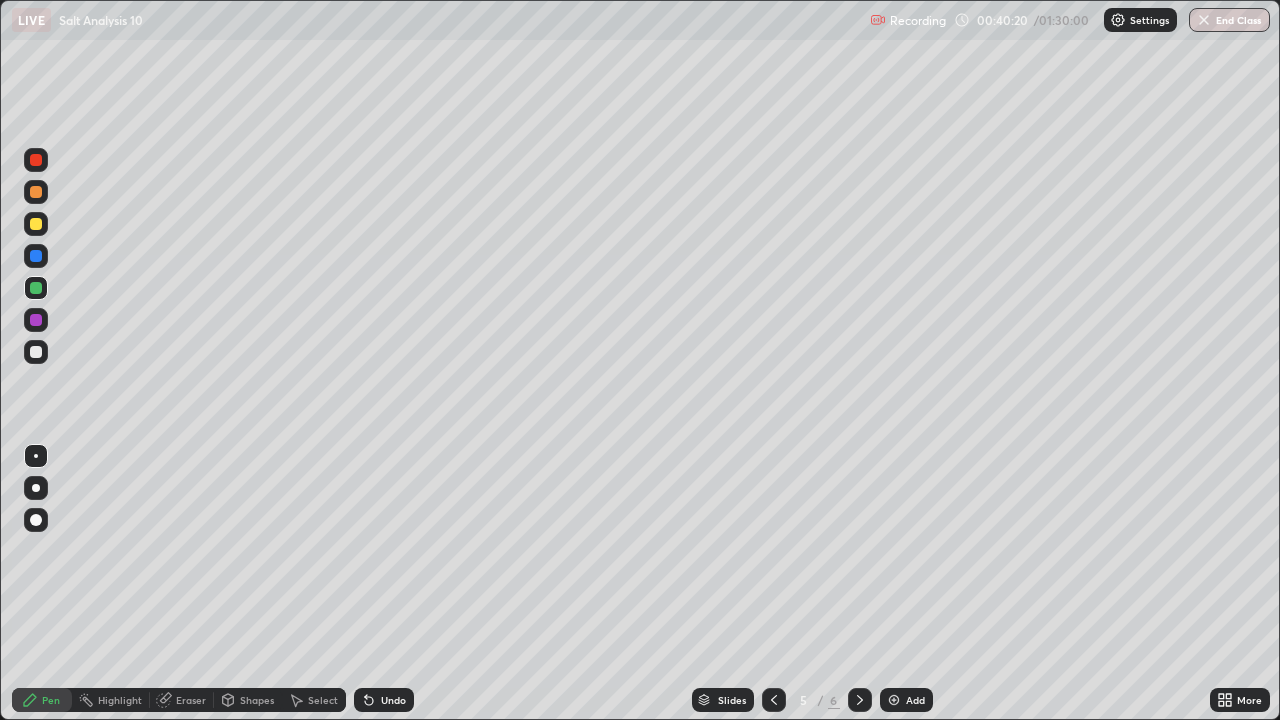 click 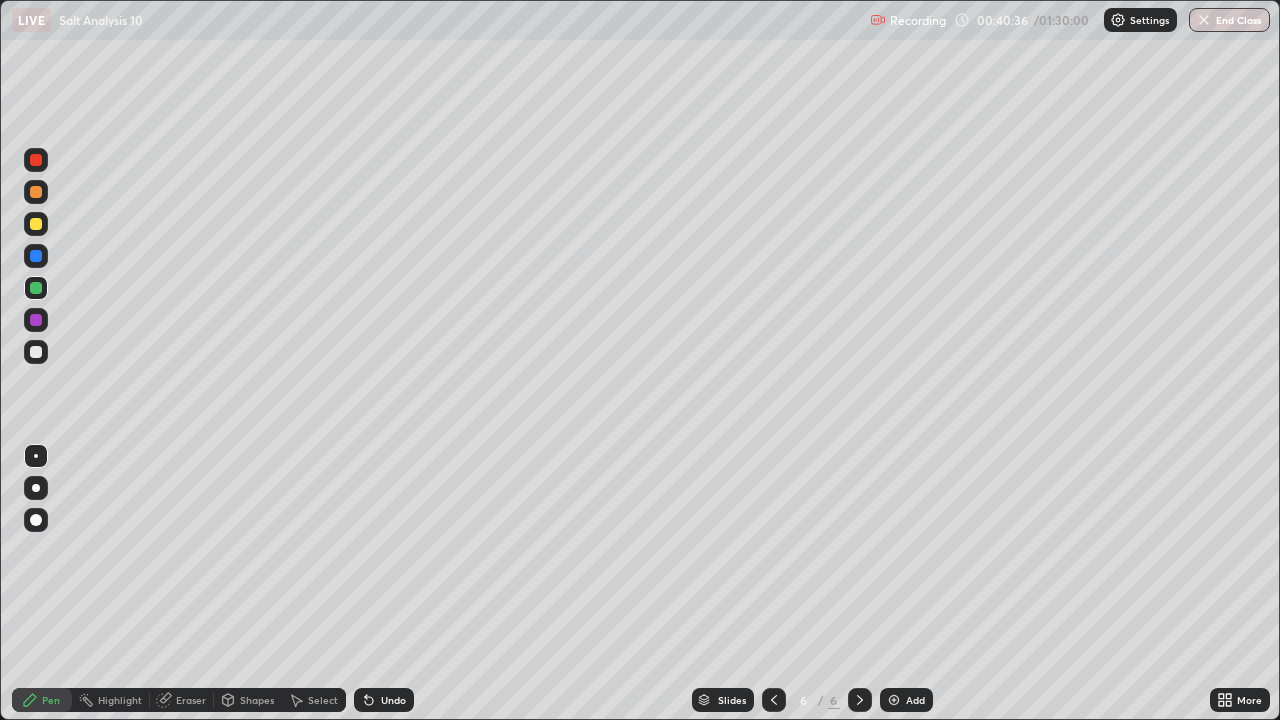 click on "Undo" at bounding box center [393, 700] 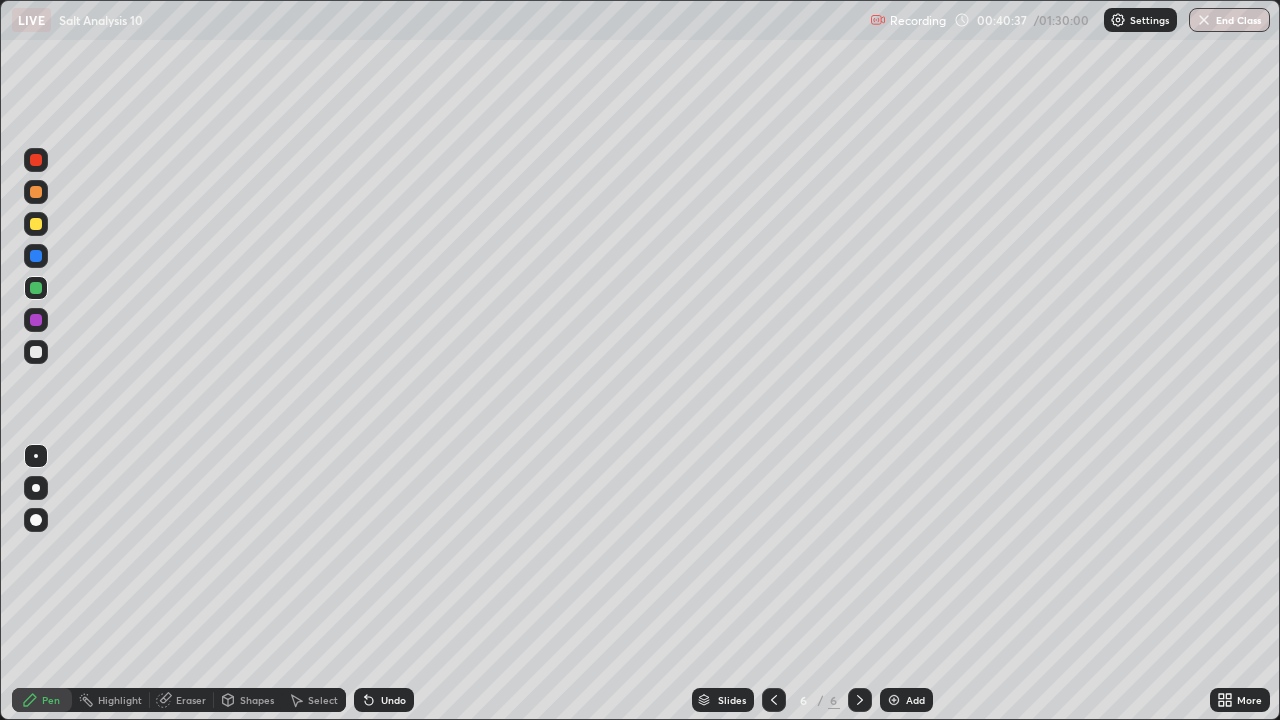 click on "Undo" at bounding box center [393, 700] 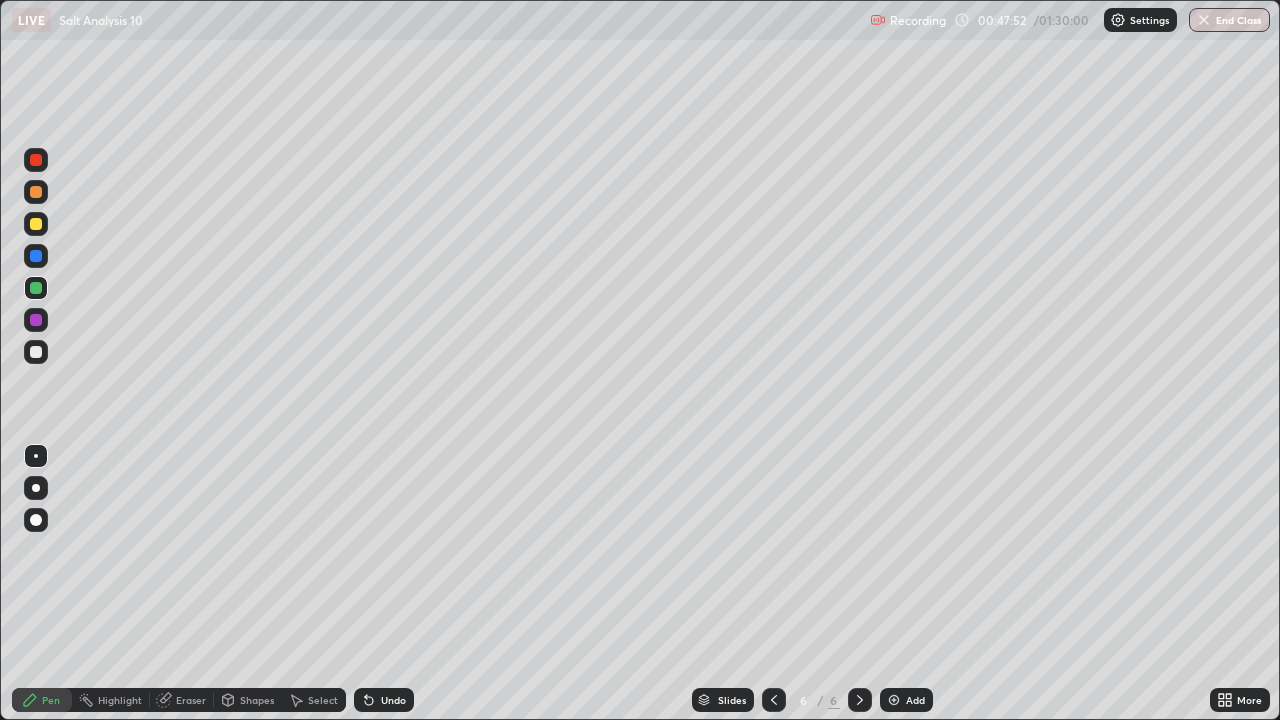 click 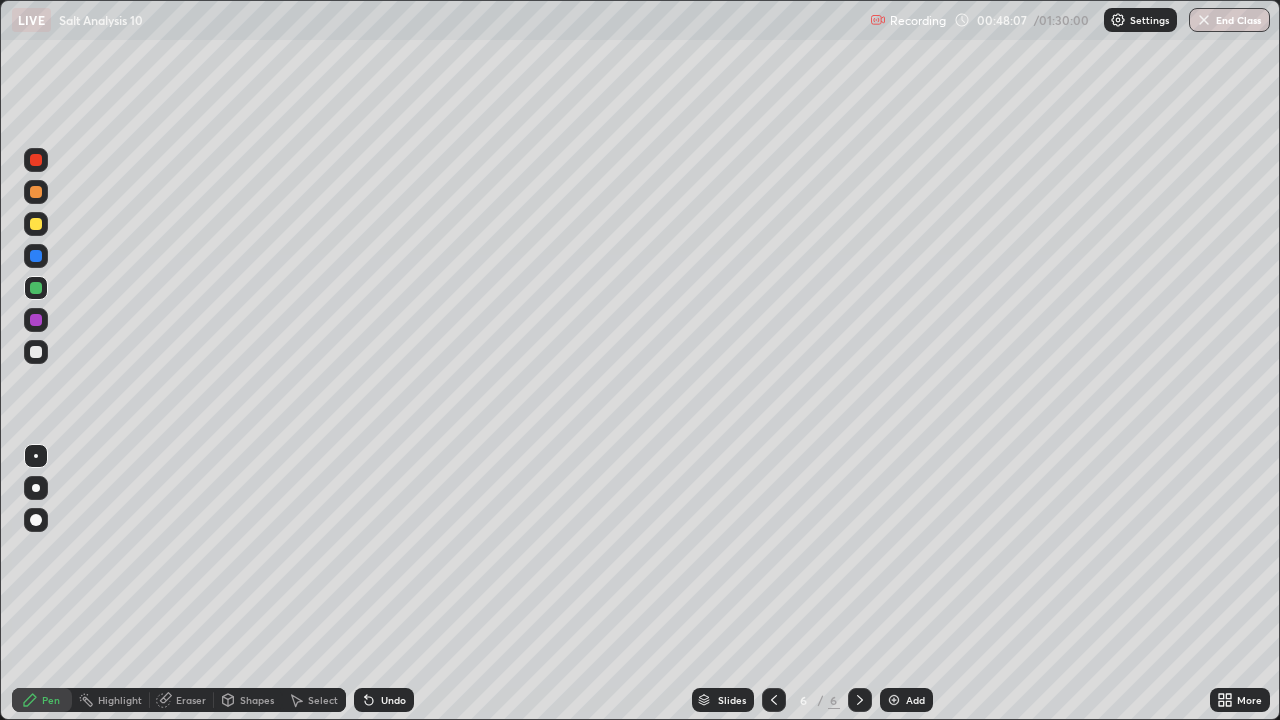 click 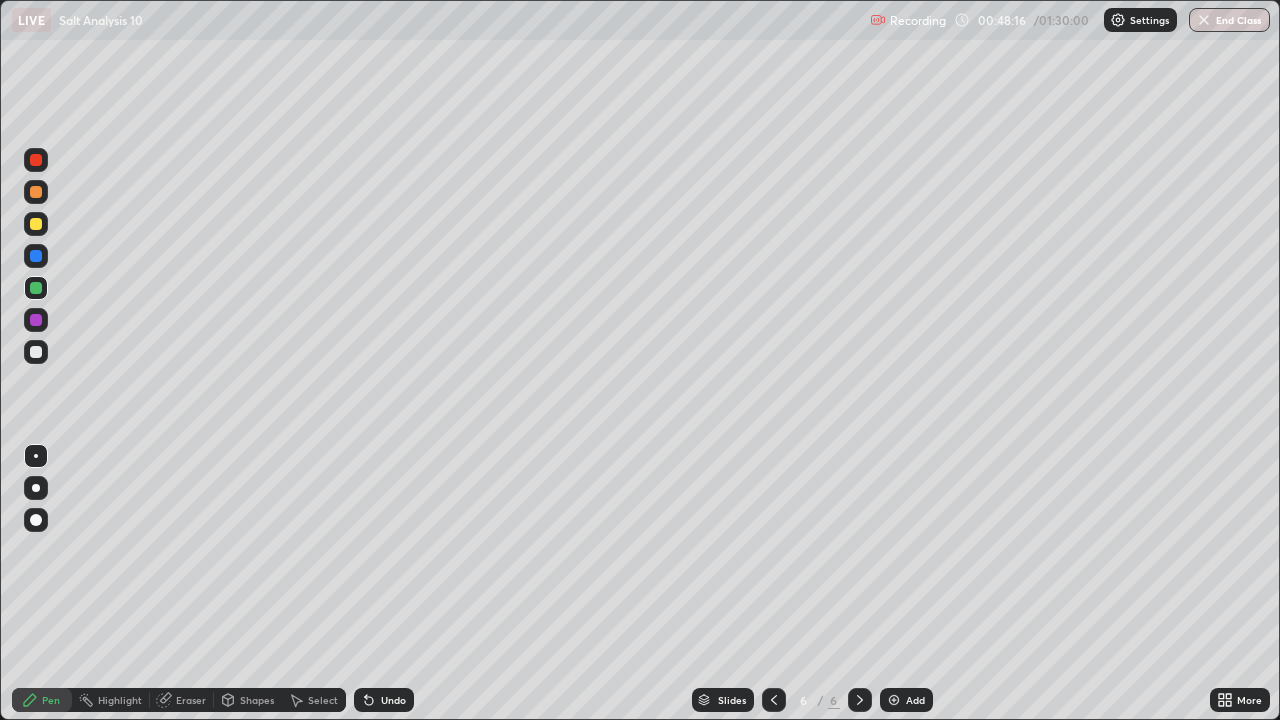 click 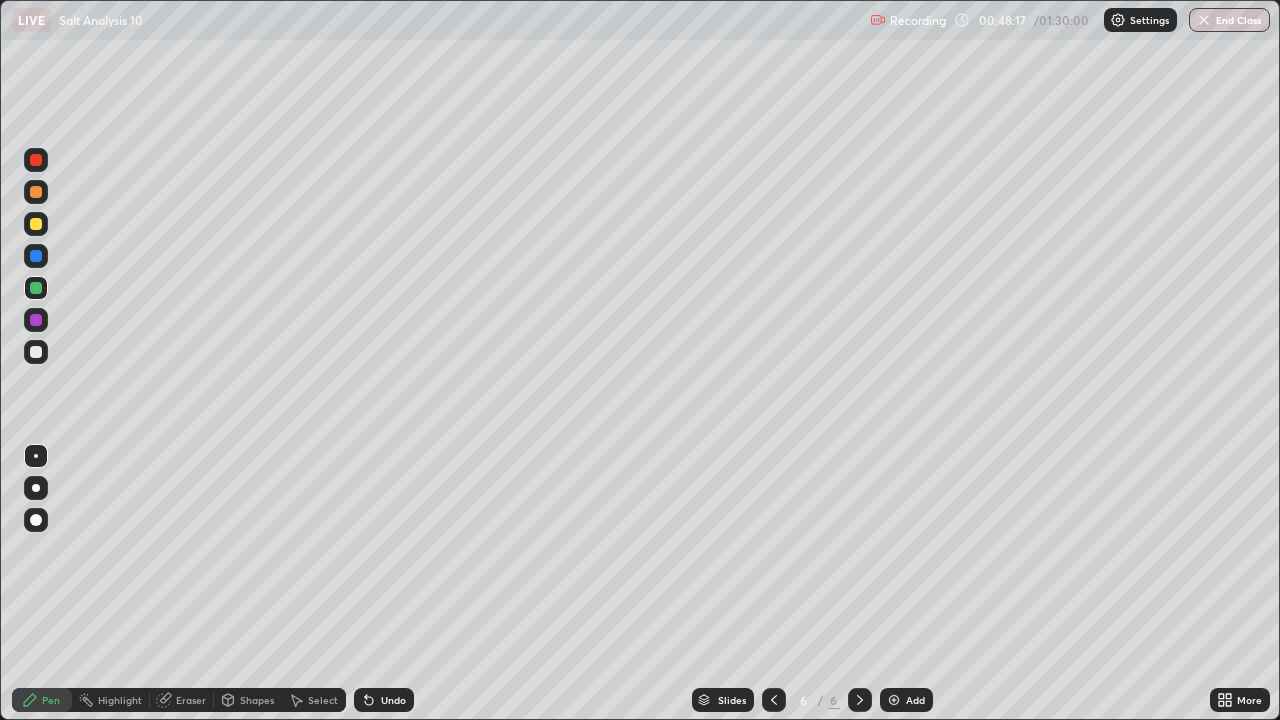 click at bounding box center [894, 700] 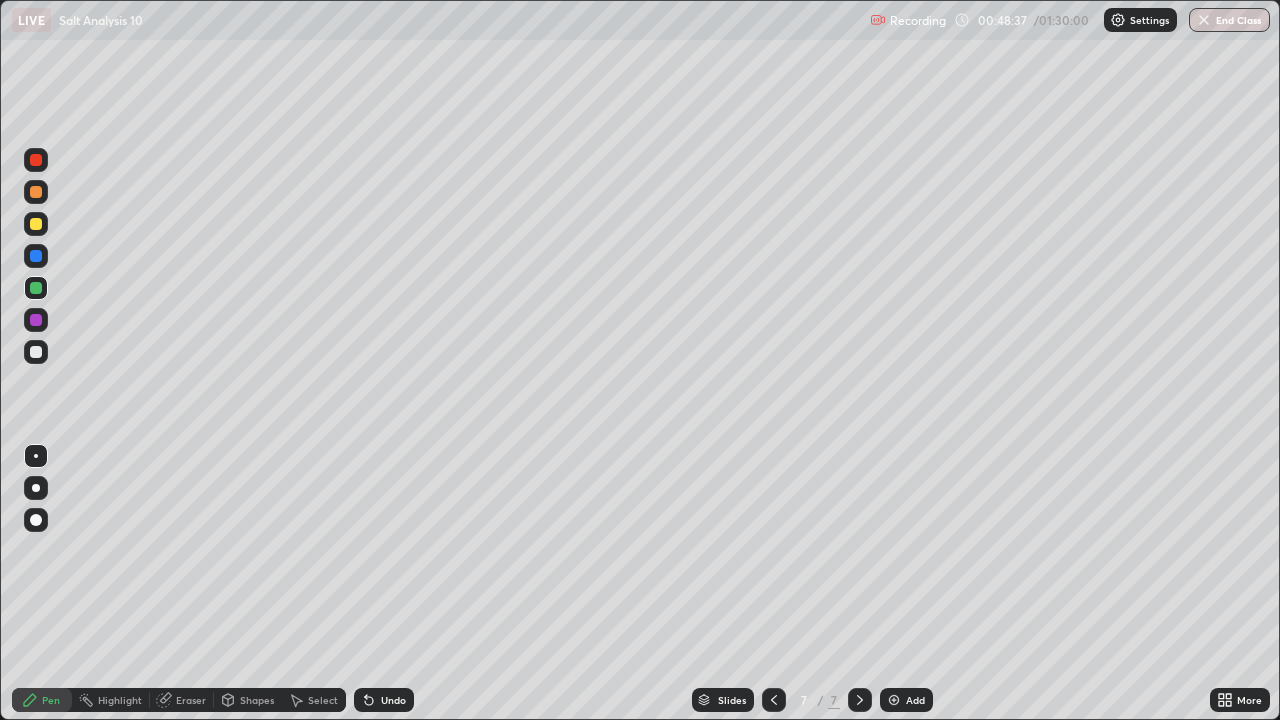 click 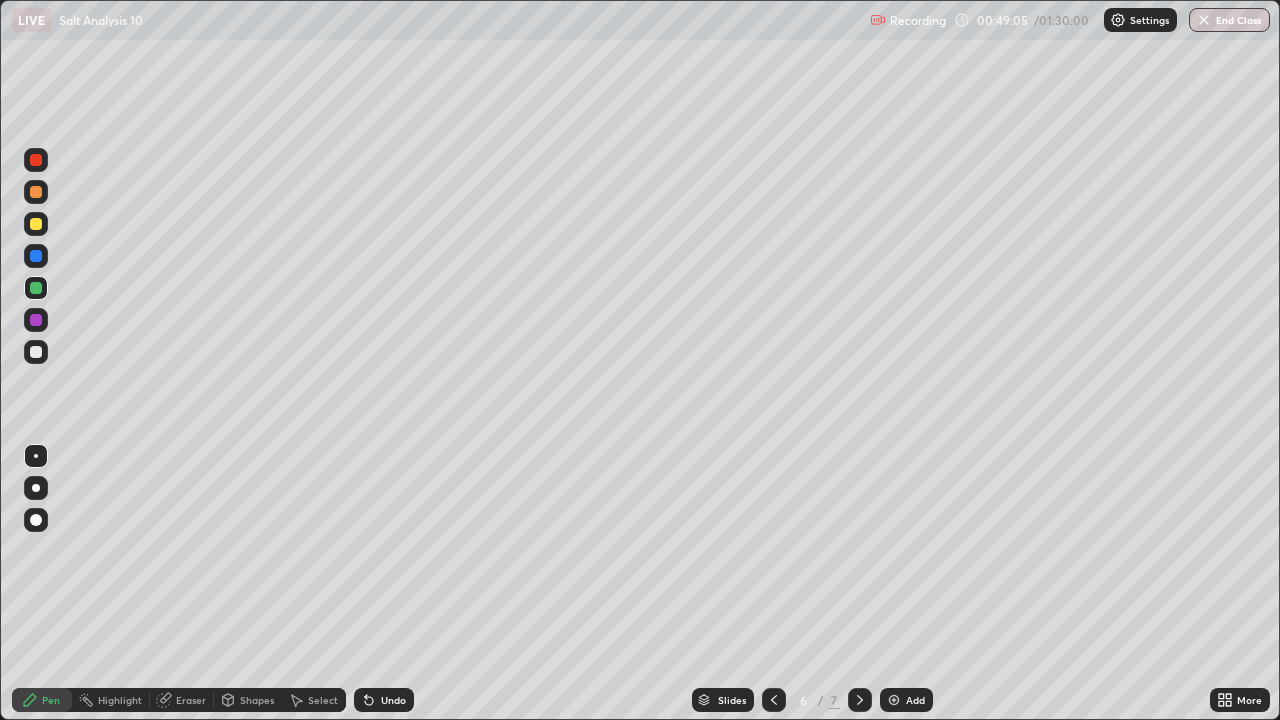 click 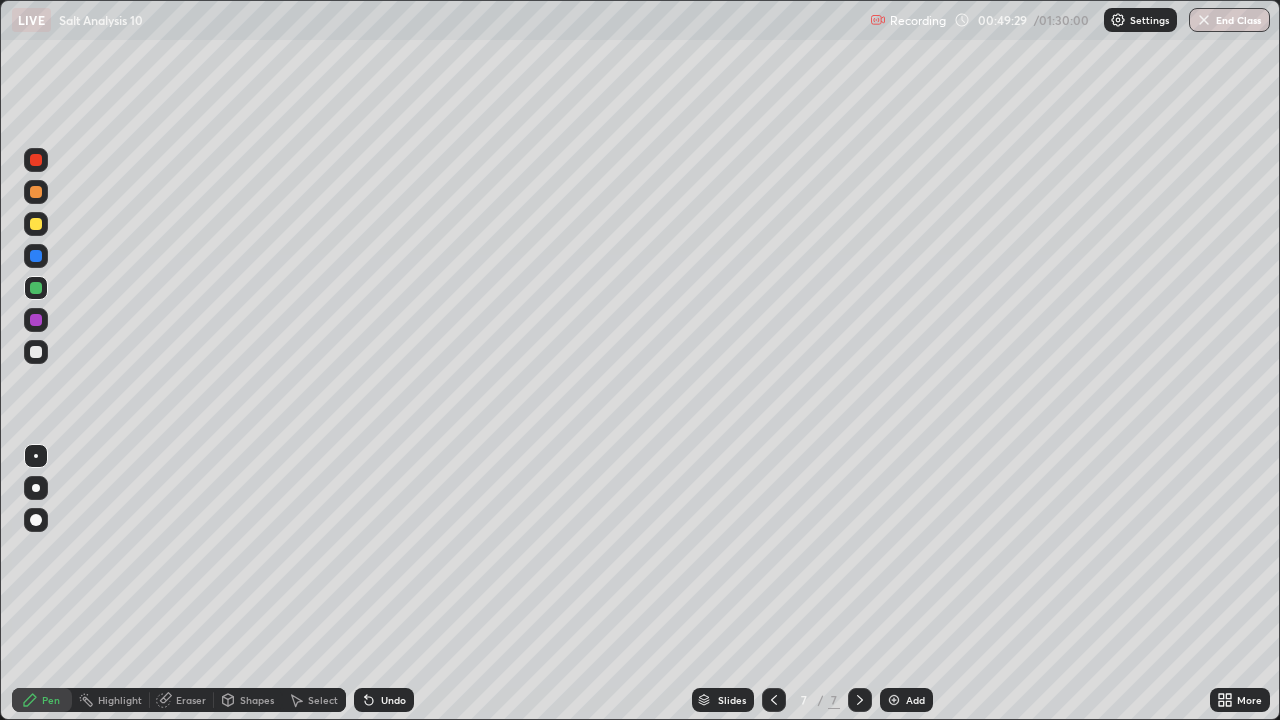 click on "Undo" at bounding box center [393, 700] 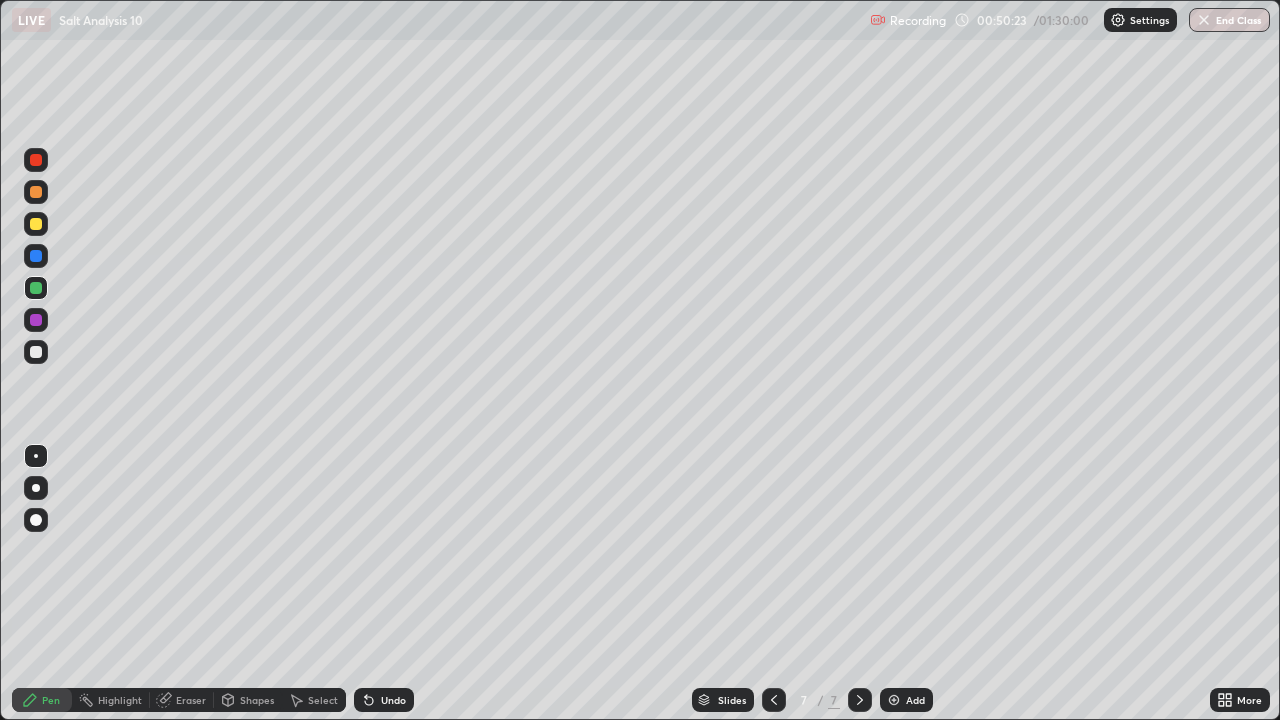 click 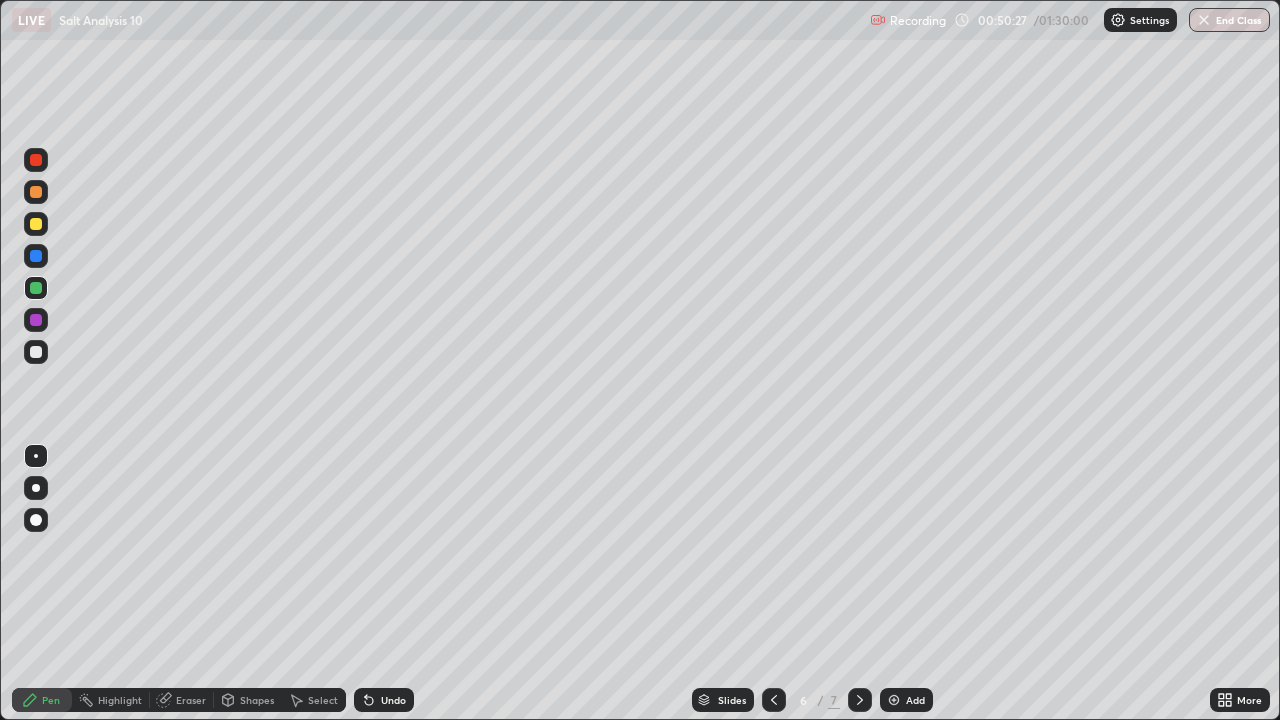 click at bounding box center [860, 700] 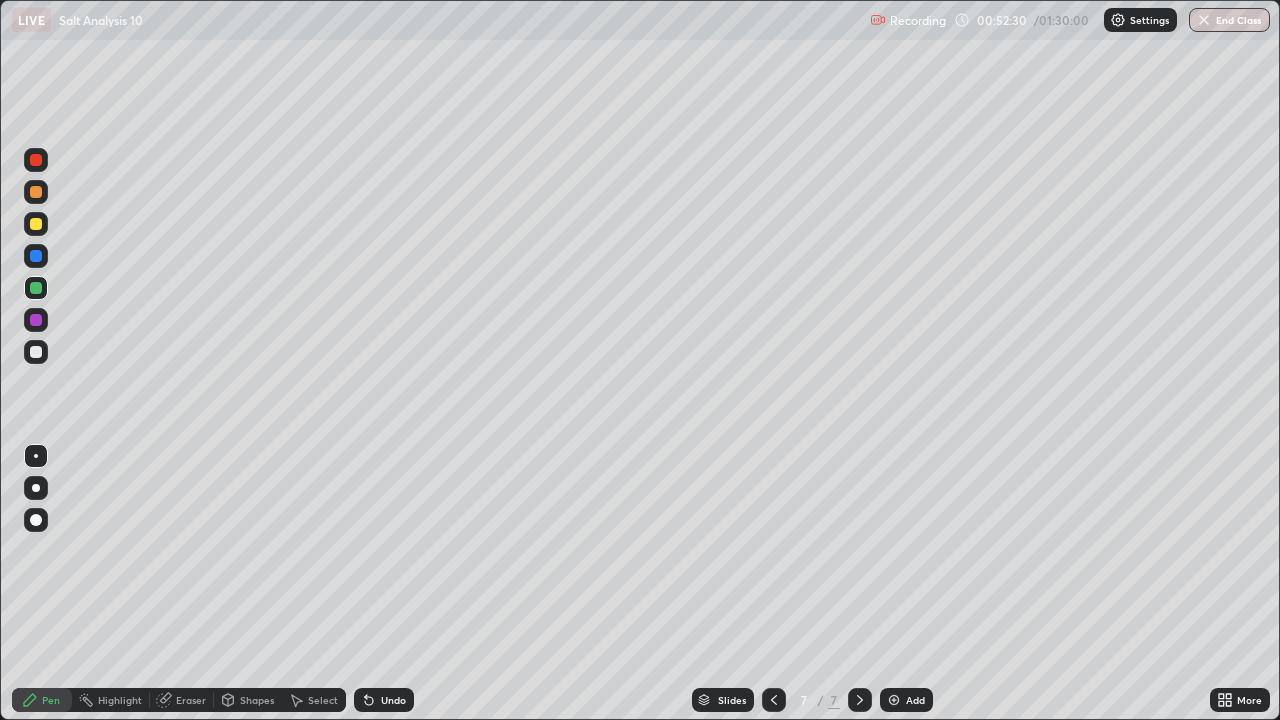 click on "Undo" at bounding box center [393, 700] 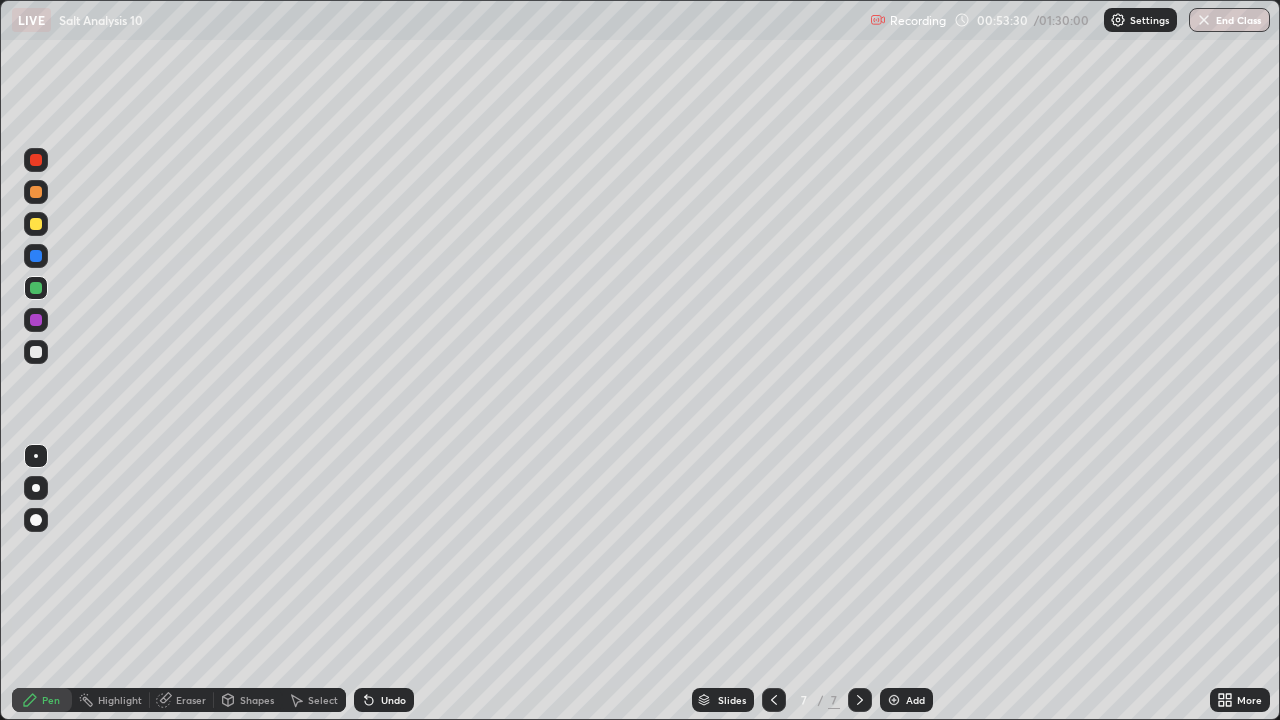 click 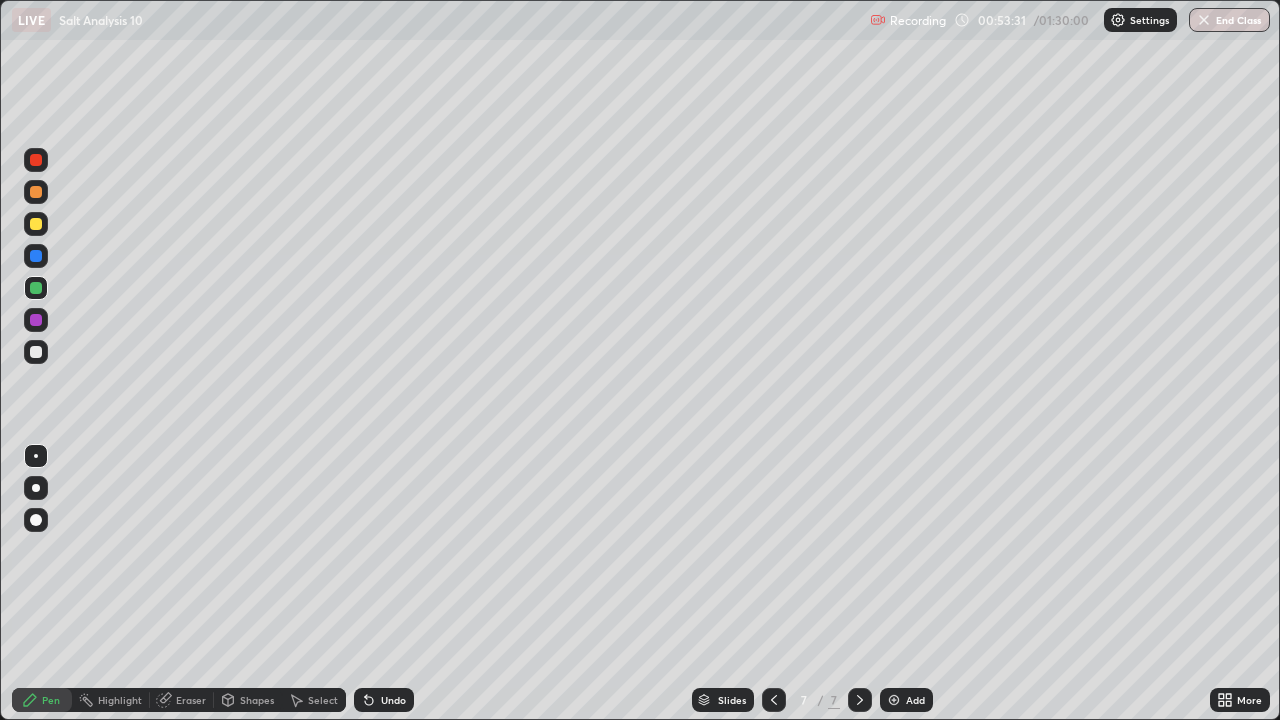 click at bounding box center (894, 700) 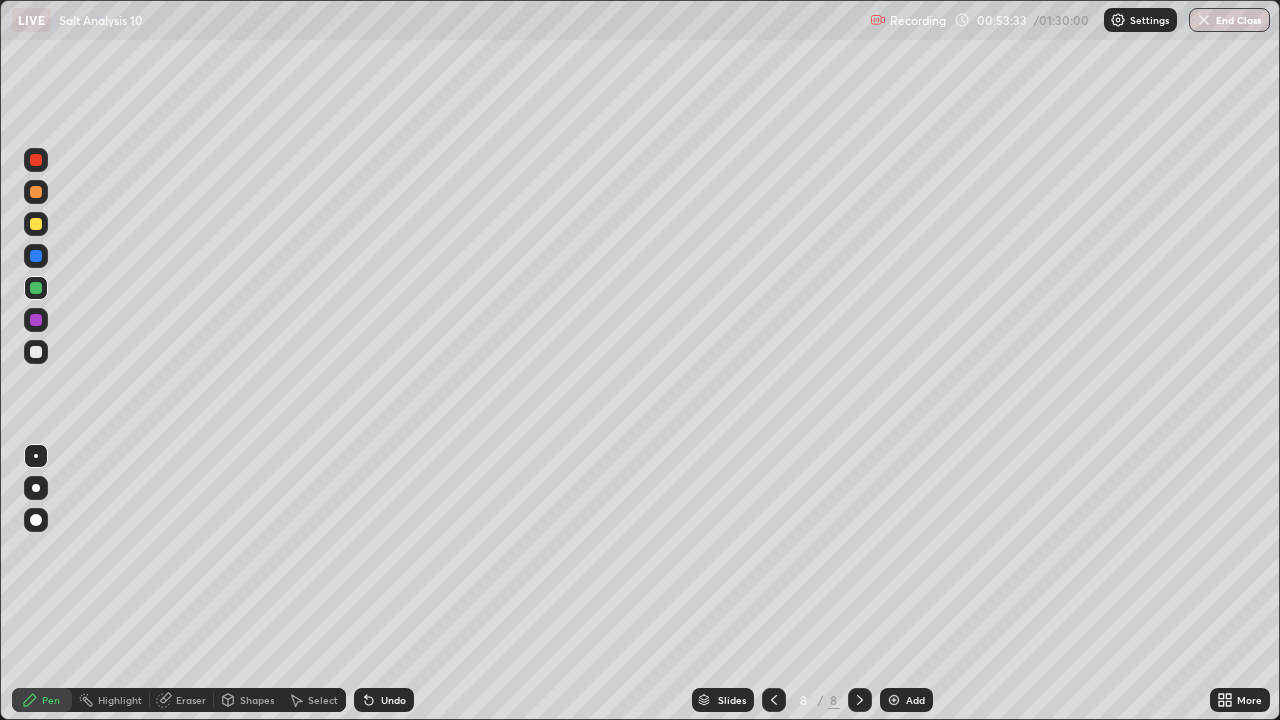 click 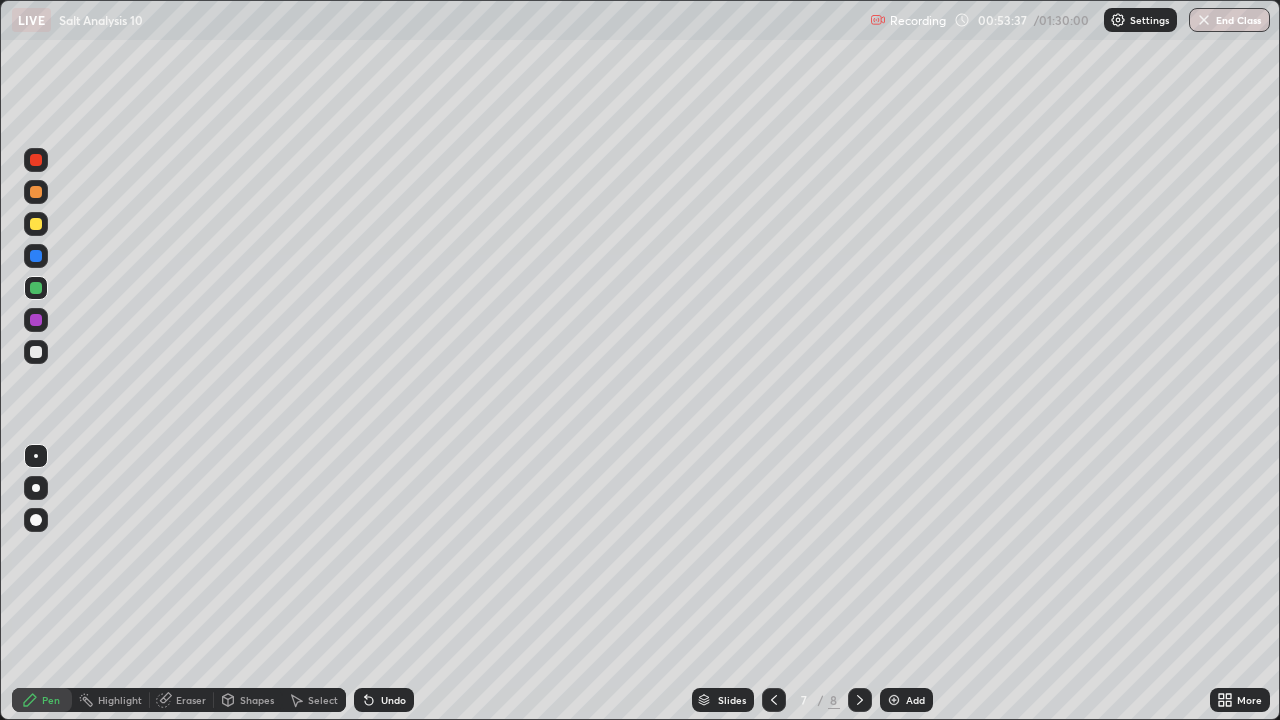 click 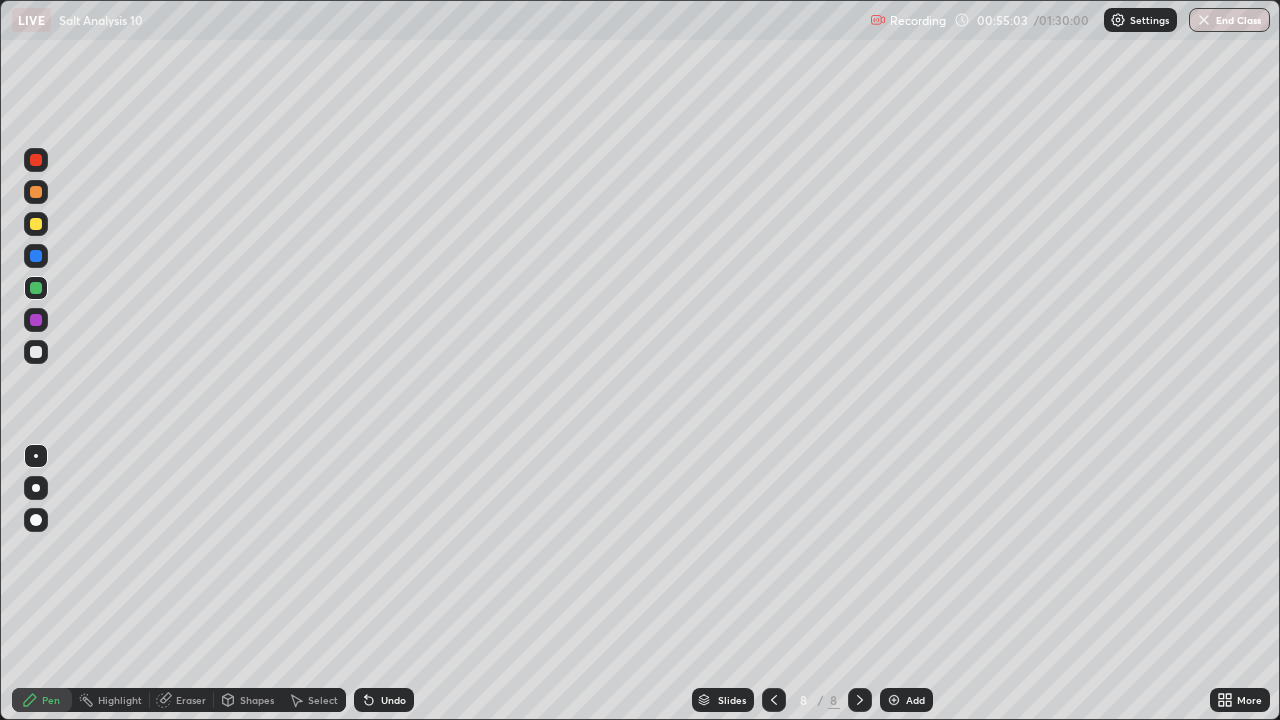 click on "Undo" at bounding box center (393, 700) 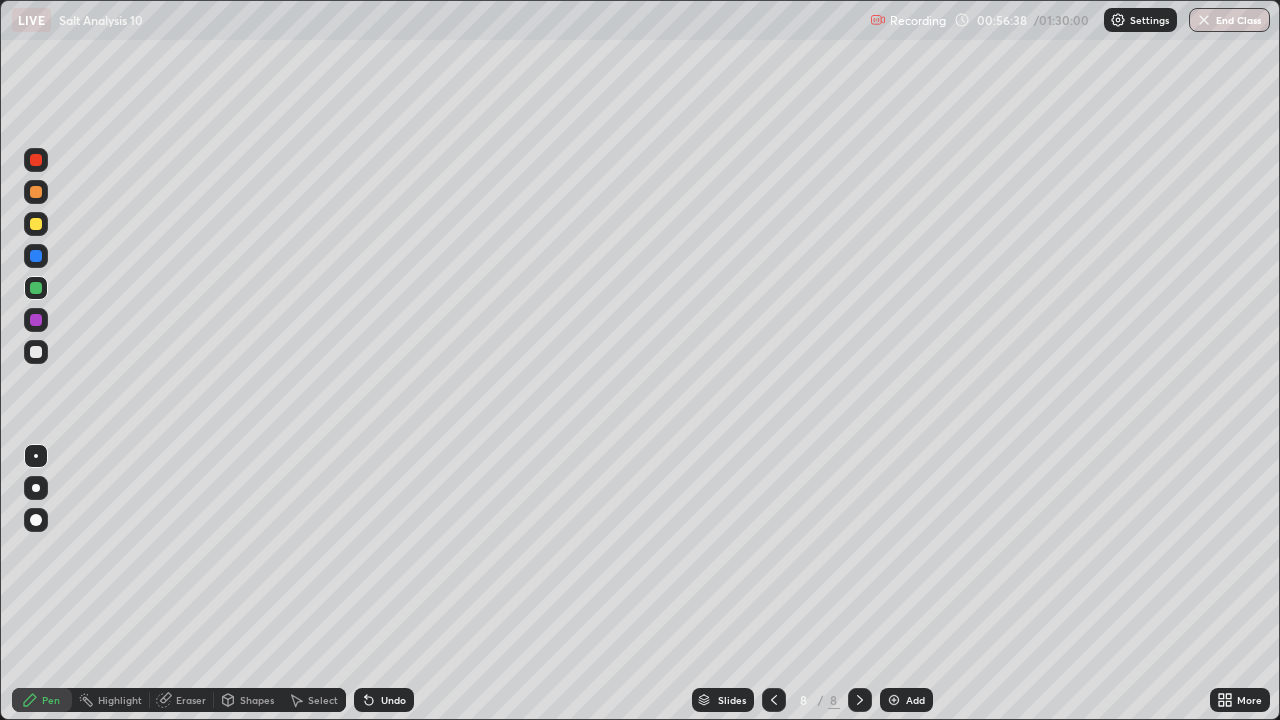 click 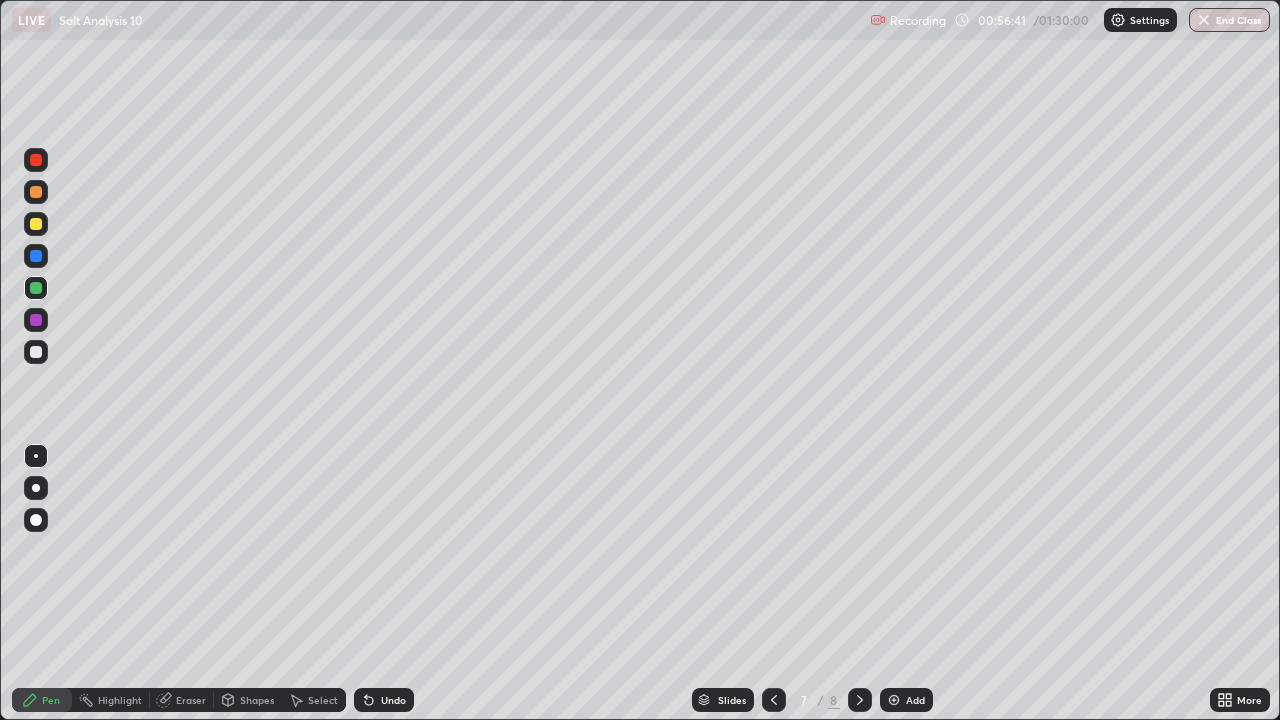 click 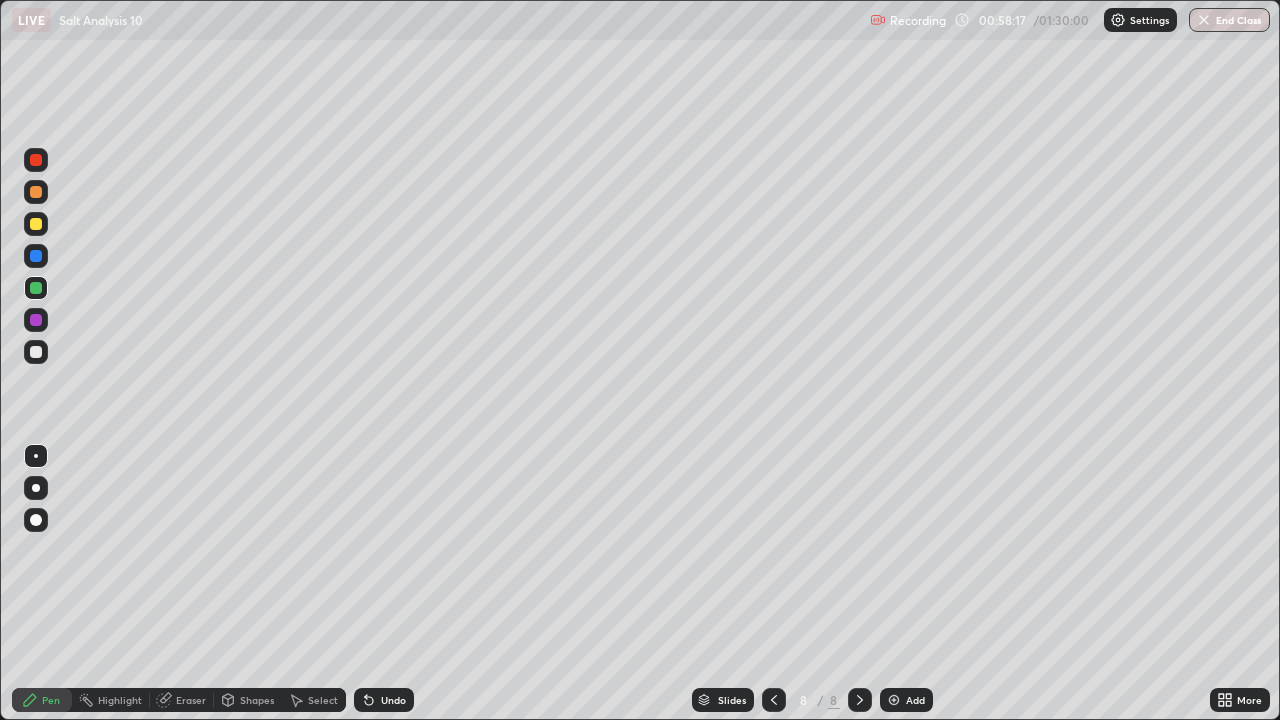 click 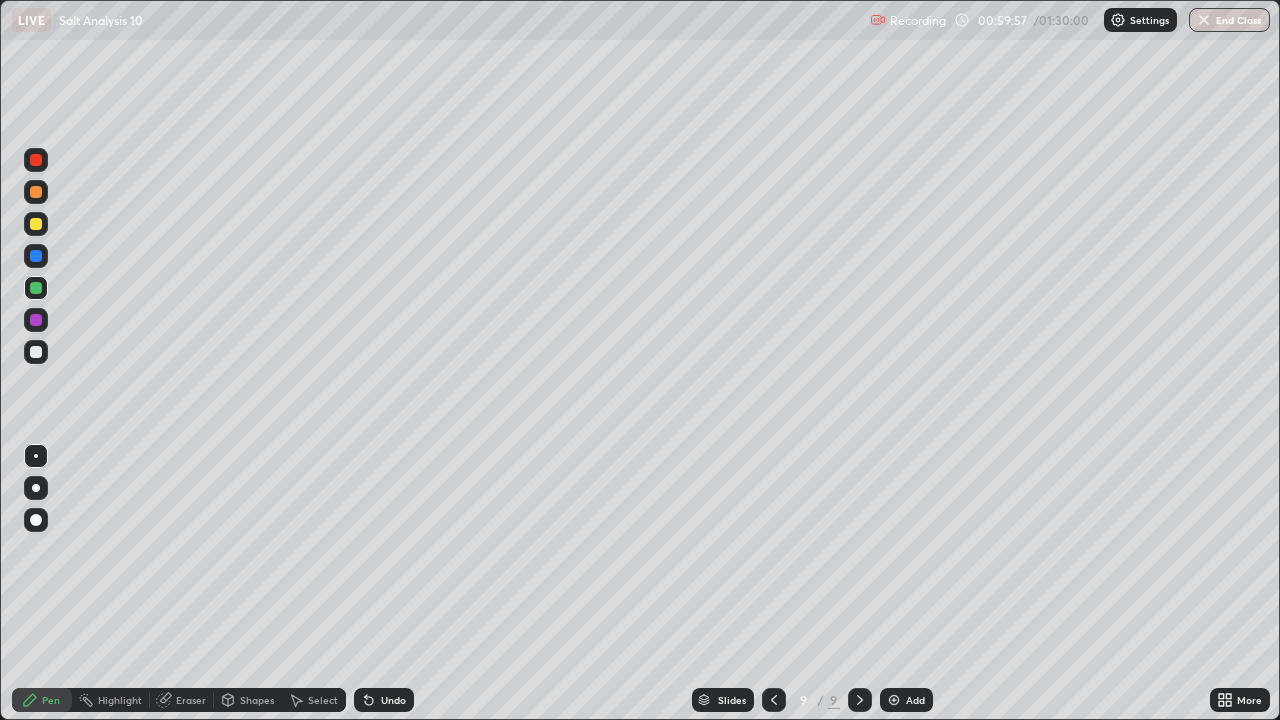 click at bounding box center (774, 700) 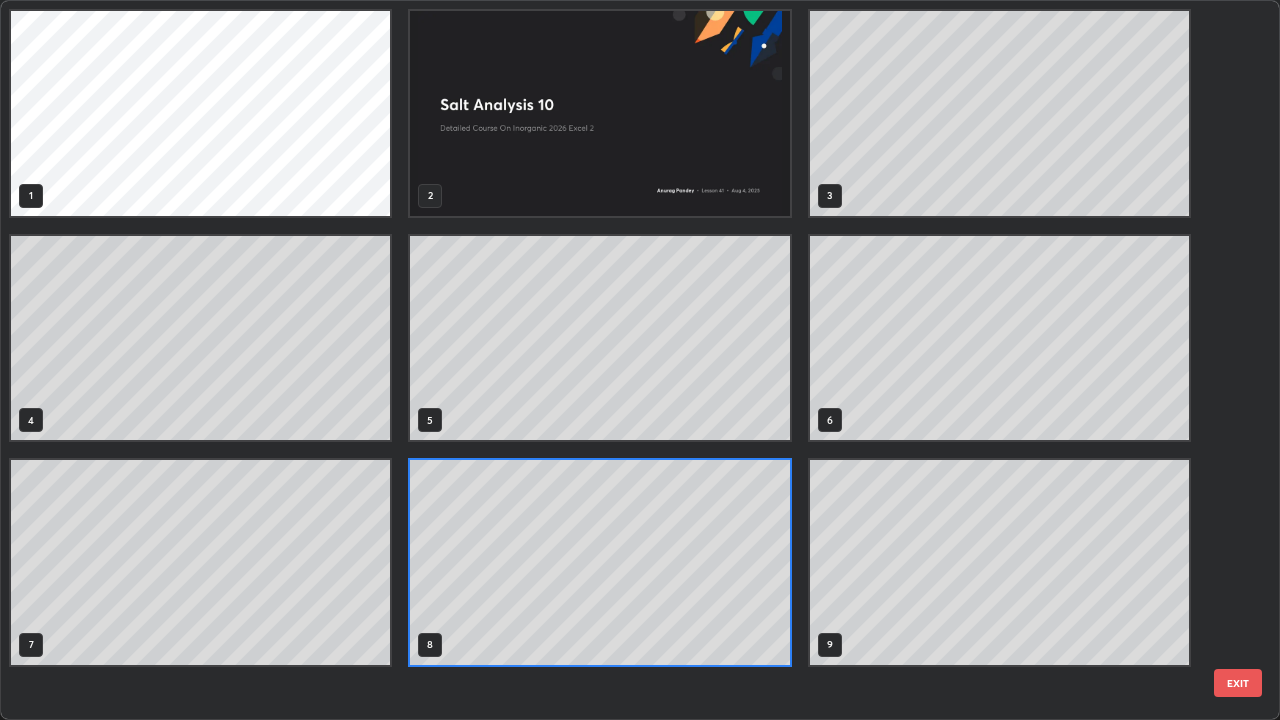 scroll, scrollTop: 7, scrollLeft: 11, axis: both 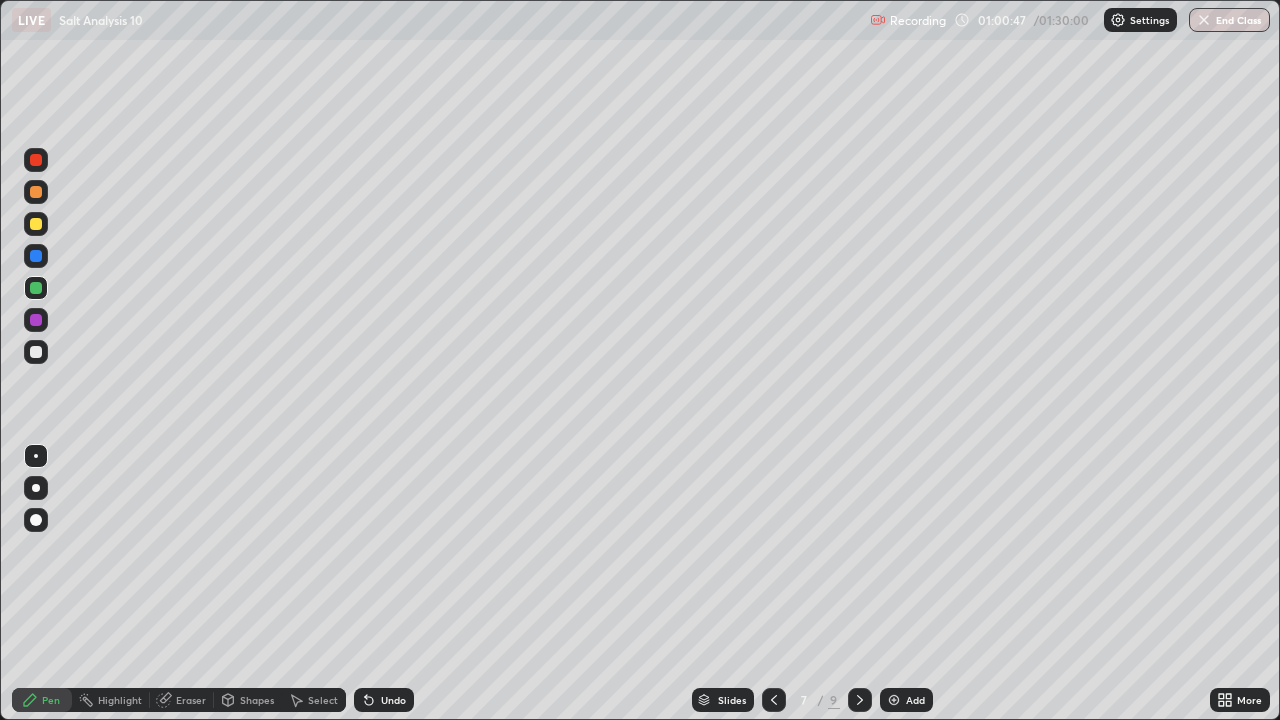 click at bounding box center (36, 192) 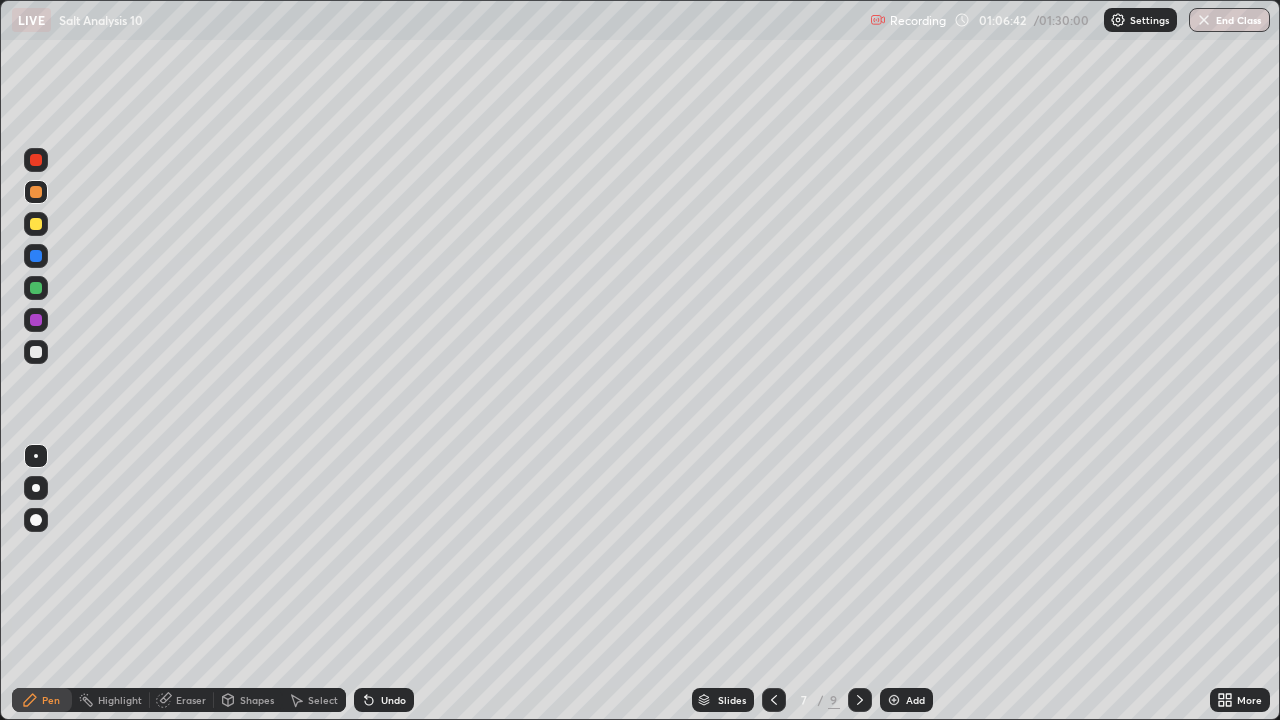 click 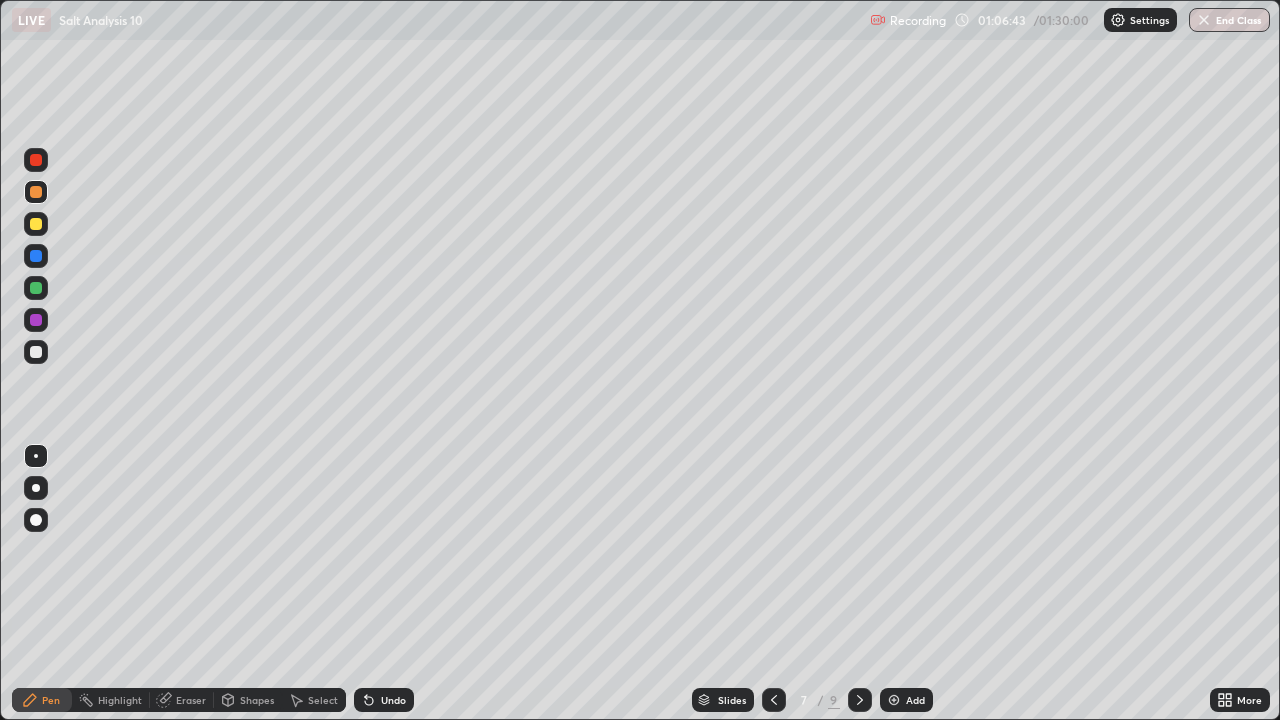 click 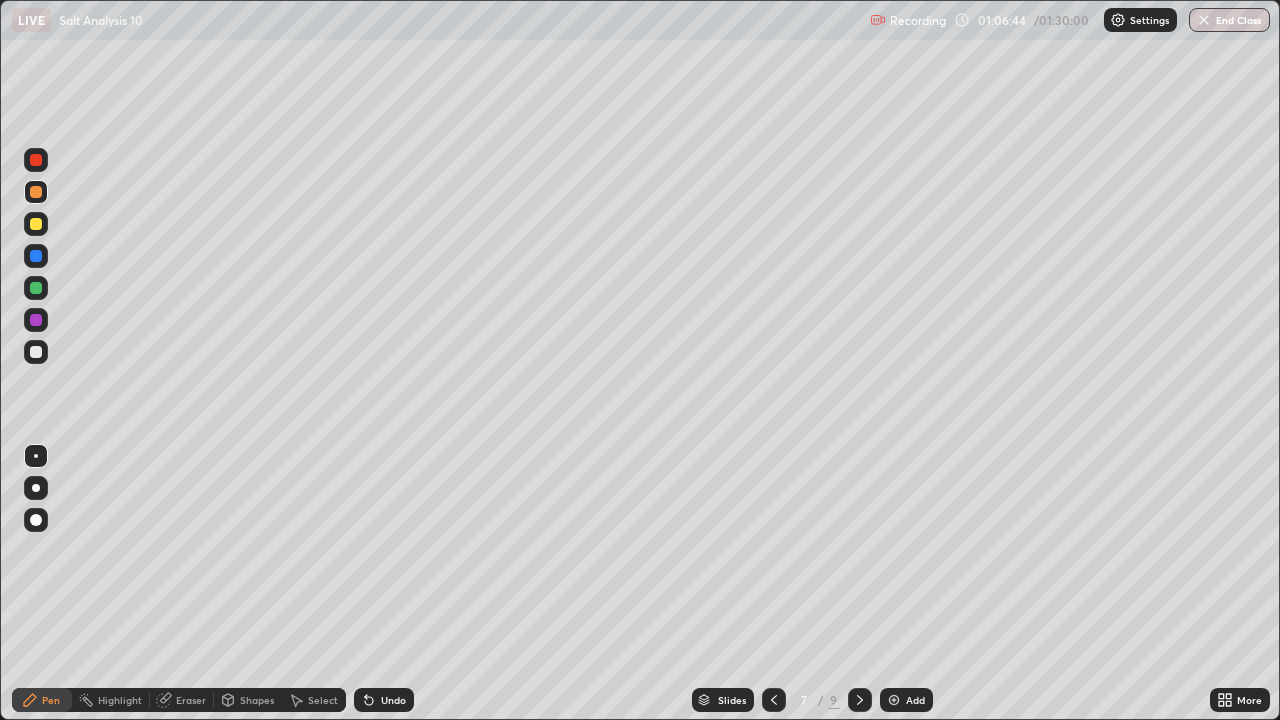 click 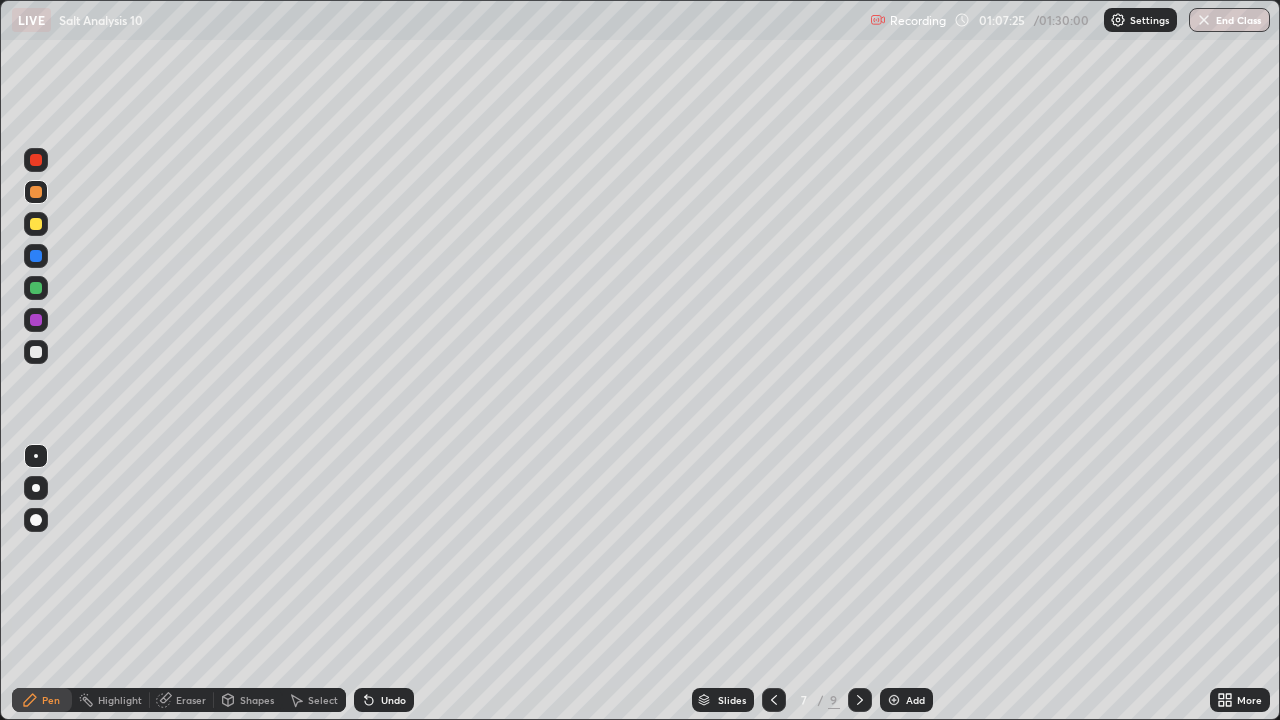 click 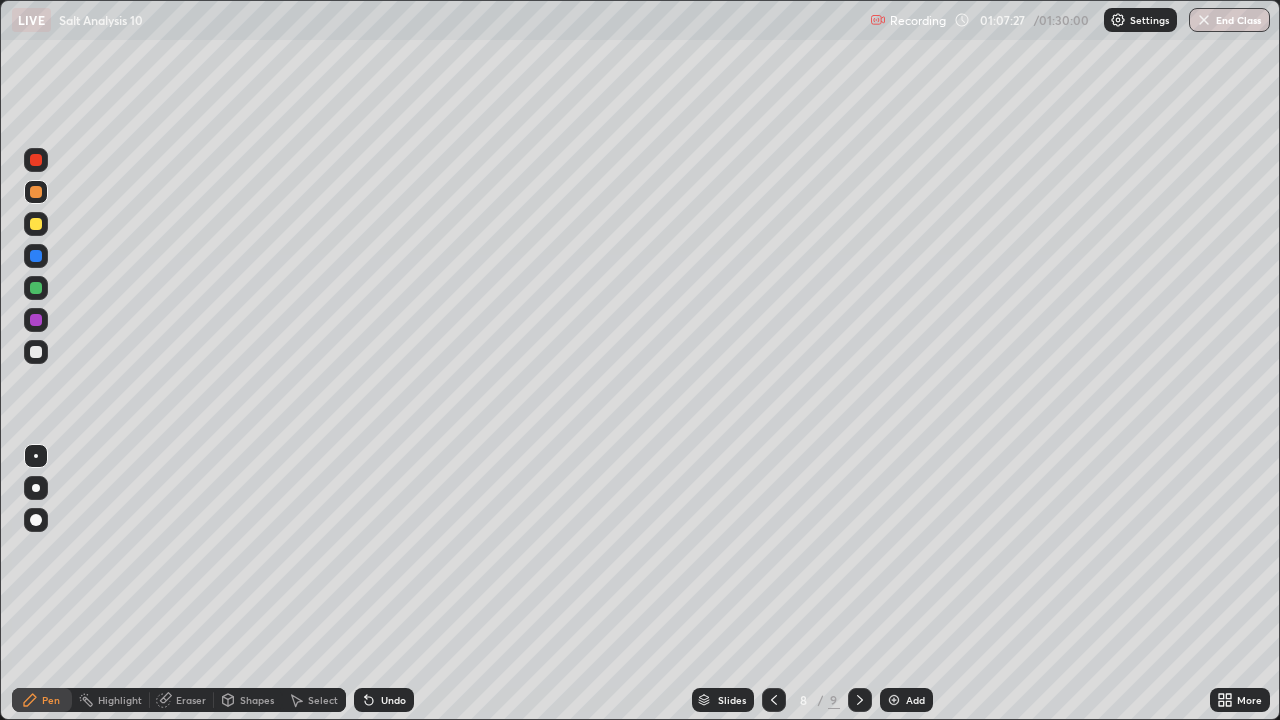 click at bounding box center (774, 700) 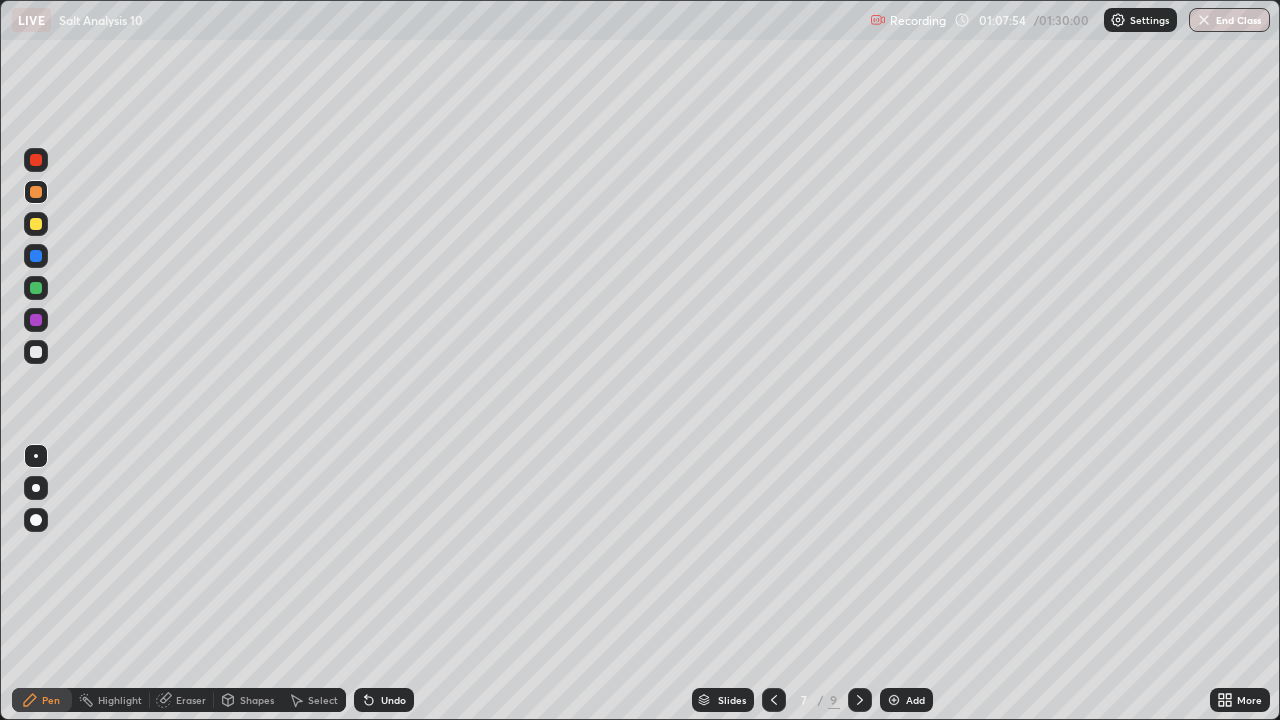 click 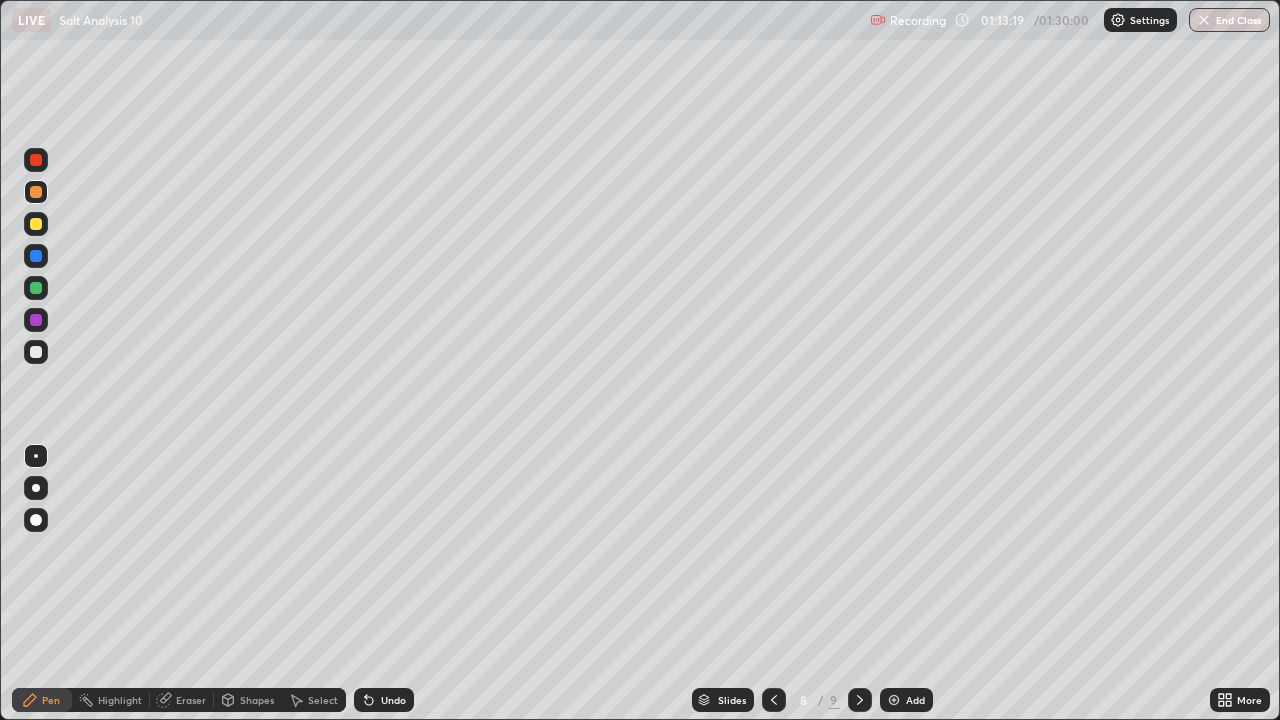 click 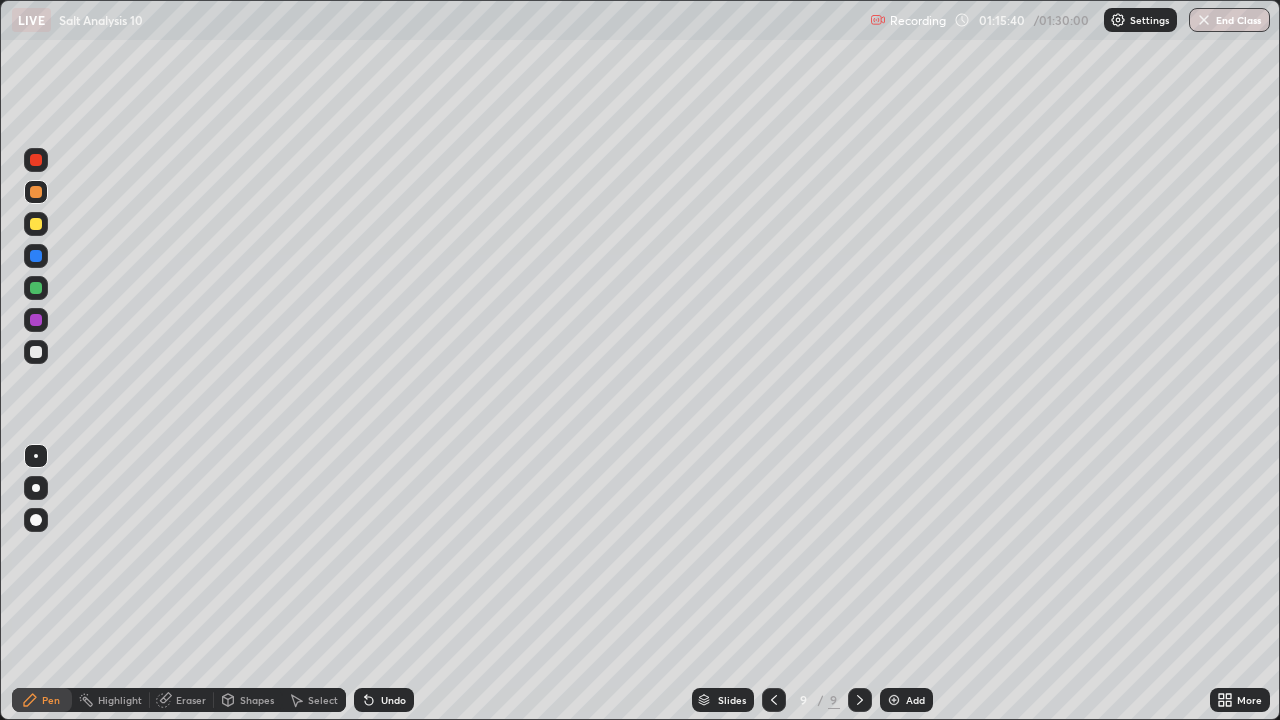 click at bounding box center (36, 256) 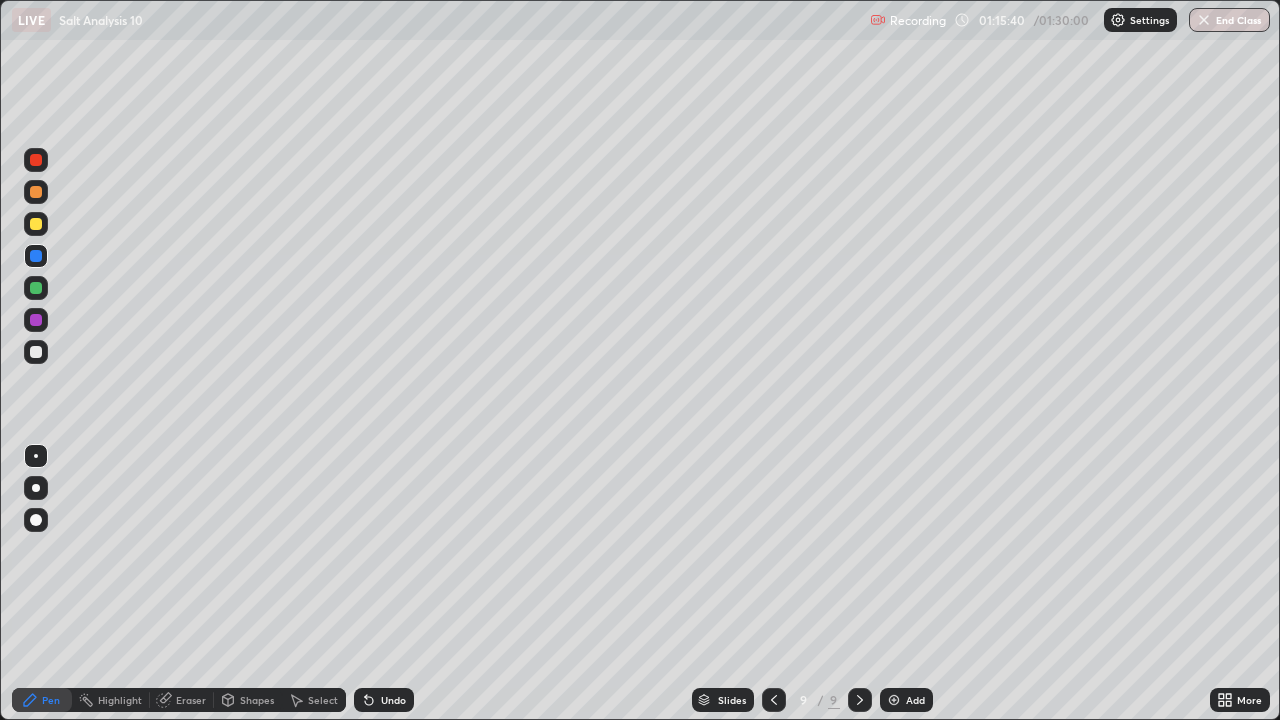 click at bounding box center [36, 288] 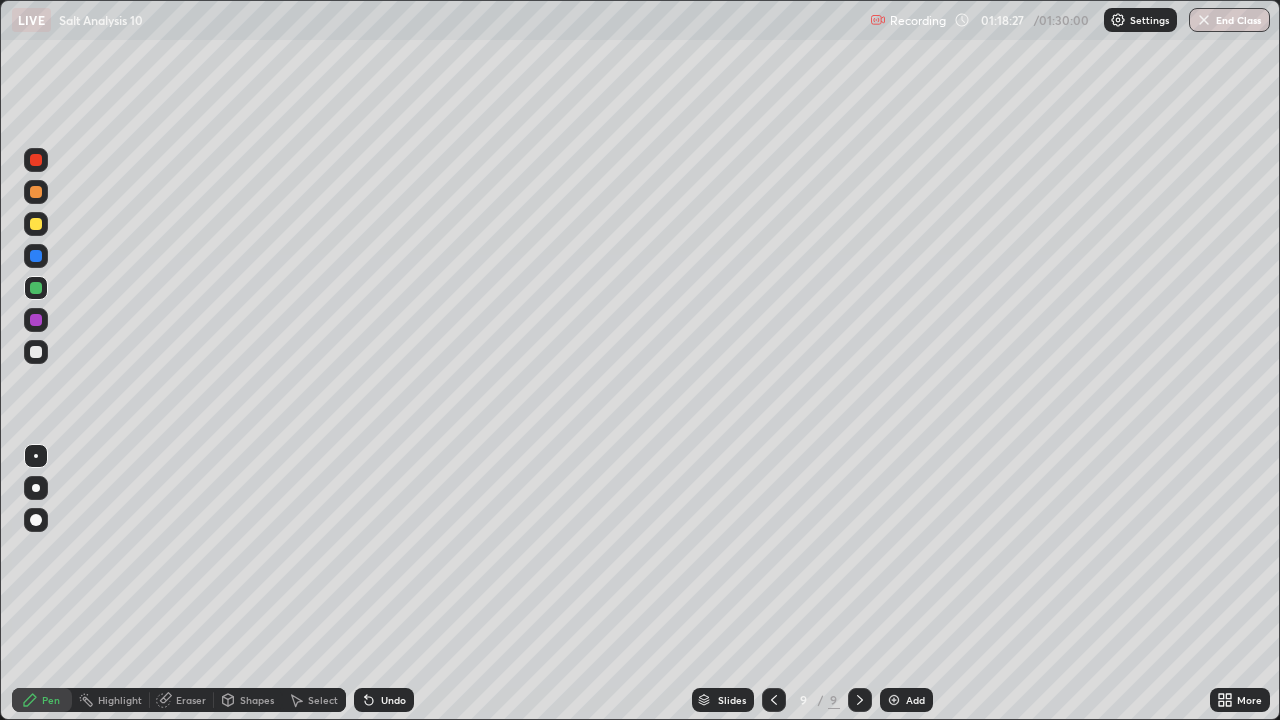 click on "Add" at bounding box center (915, 700) 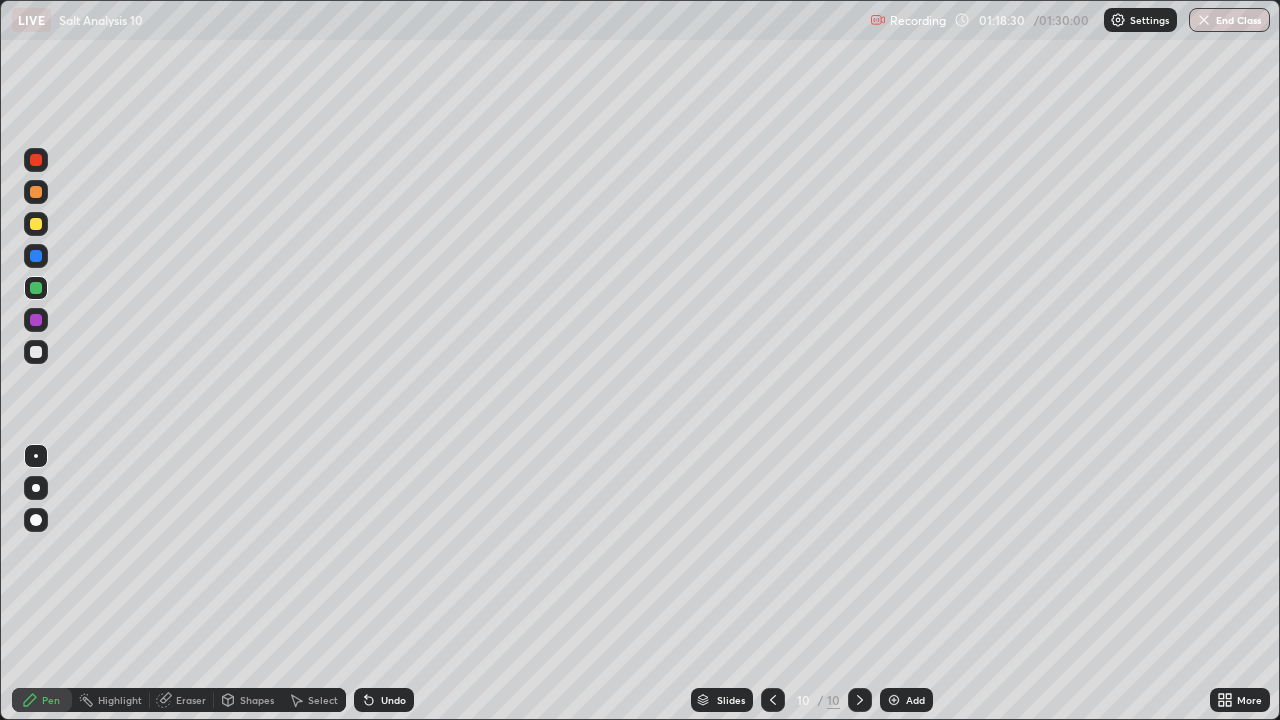 click 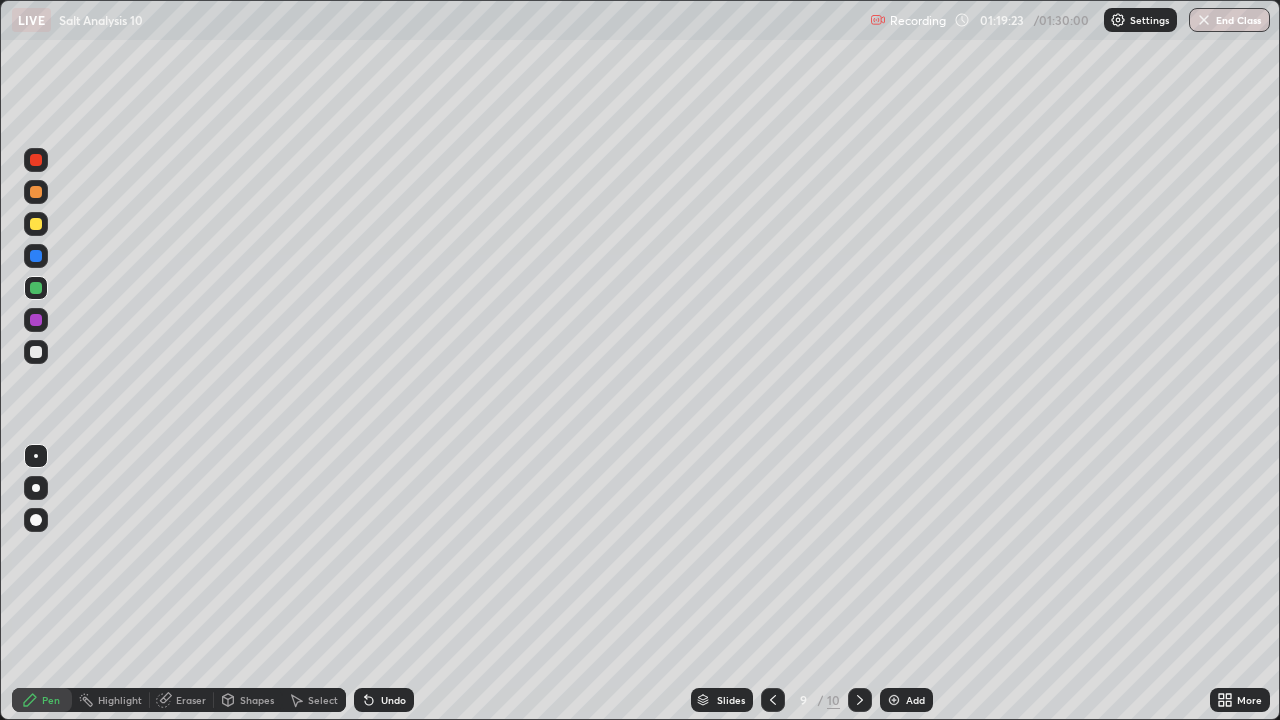 click on "Eraser" at bounding box center [191, 700] 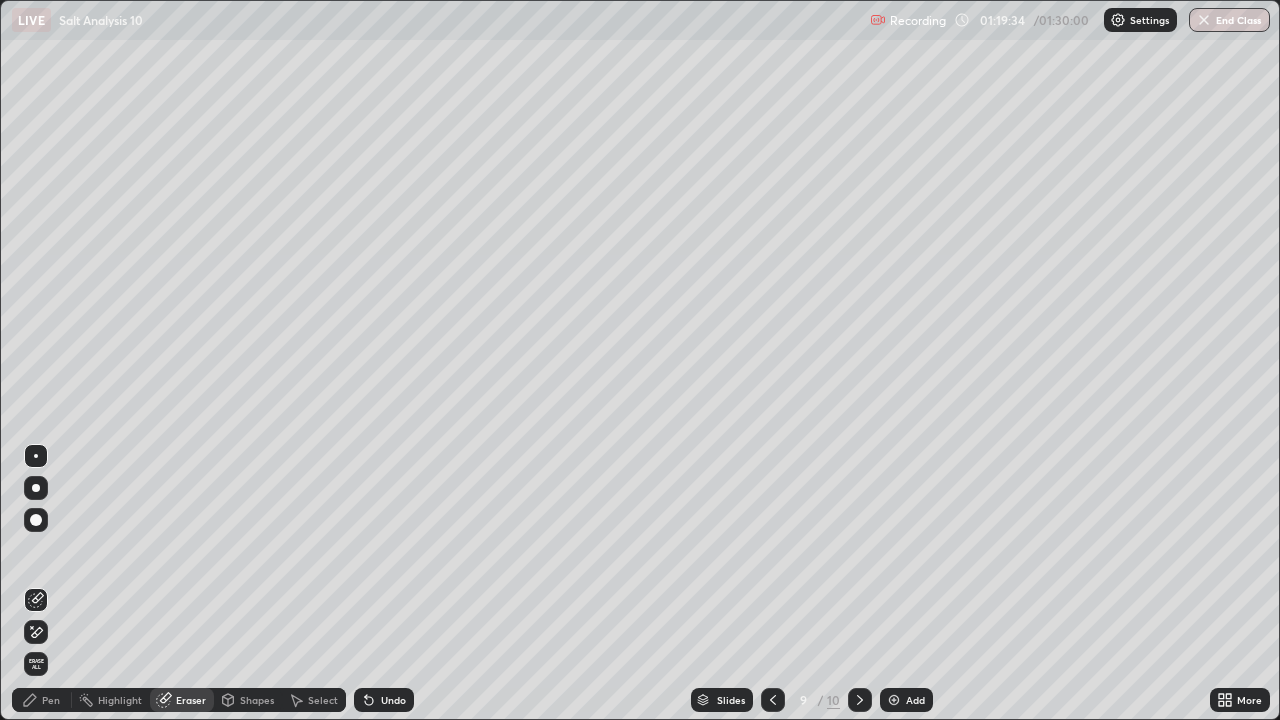 click at bounding box center (860, 700) 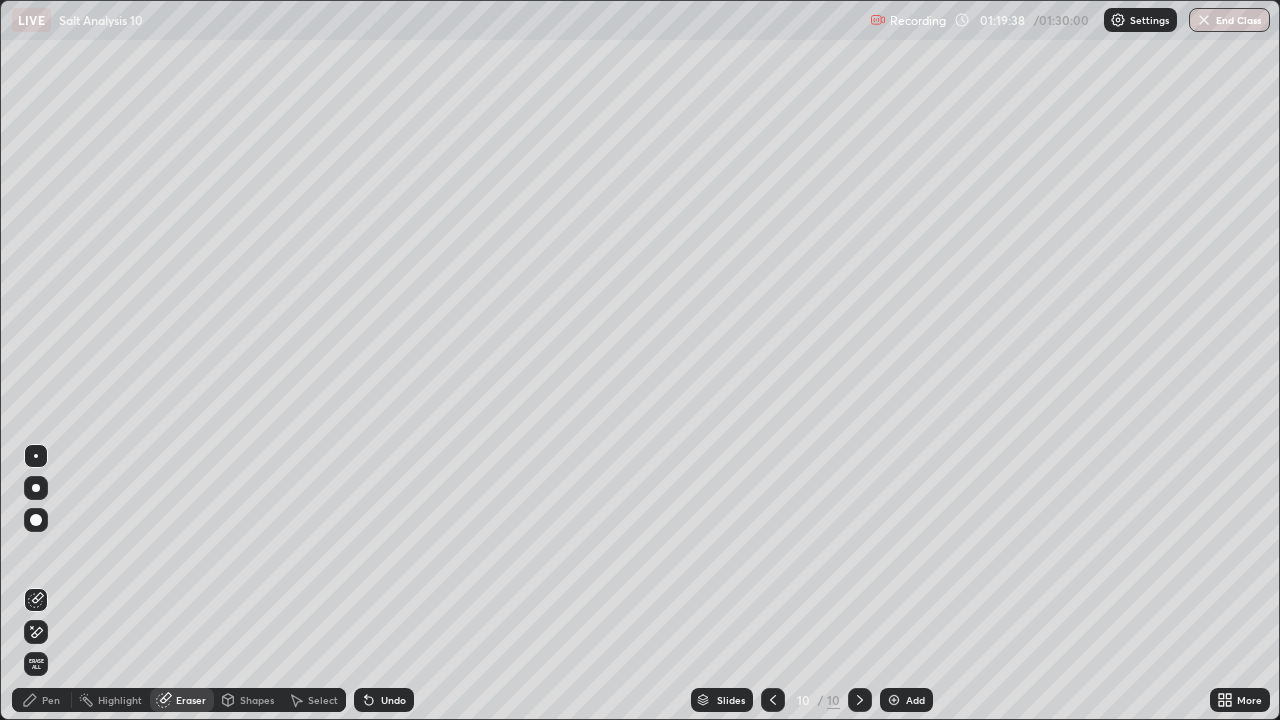 click on "Pen" at bounding box center [42, 700] 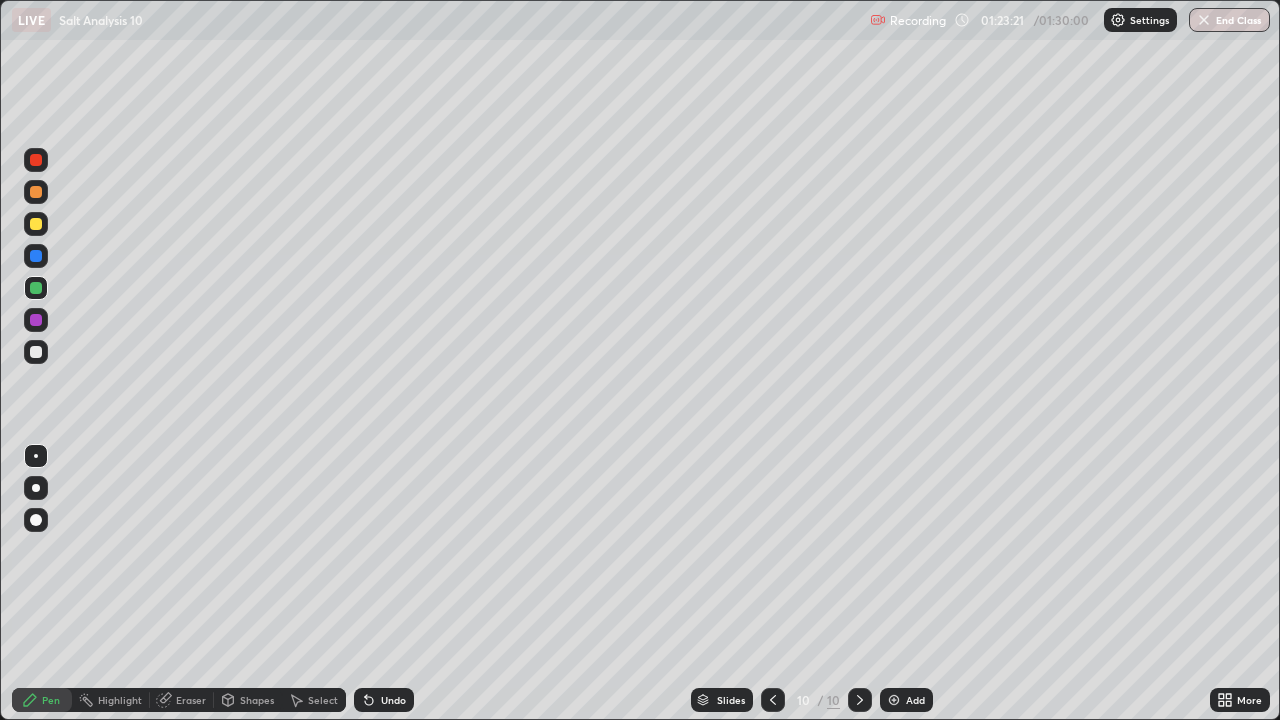click on "Eraser" at bounding box center [191, 700] 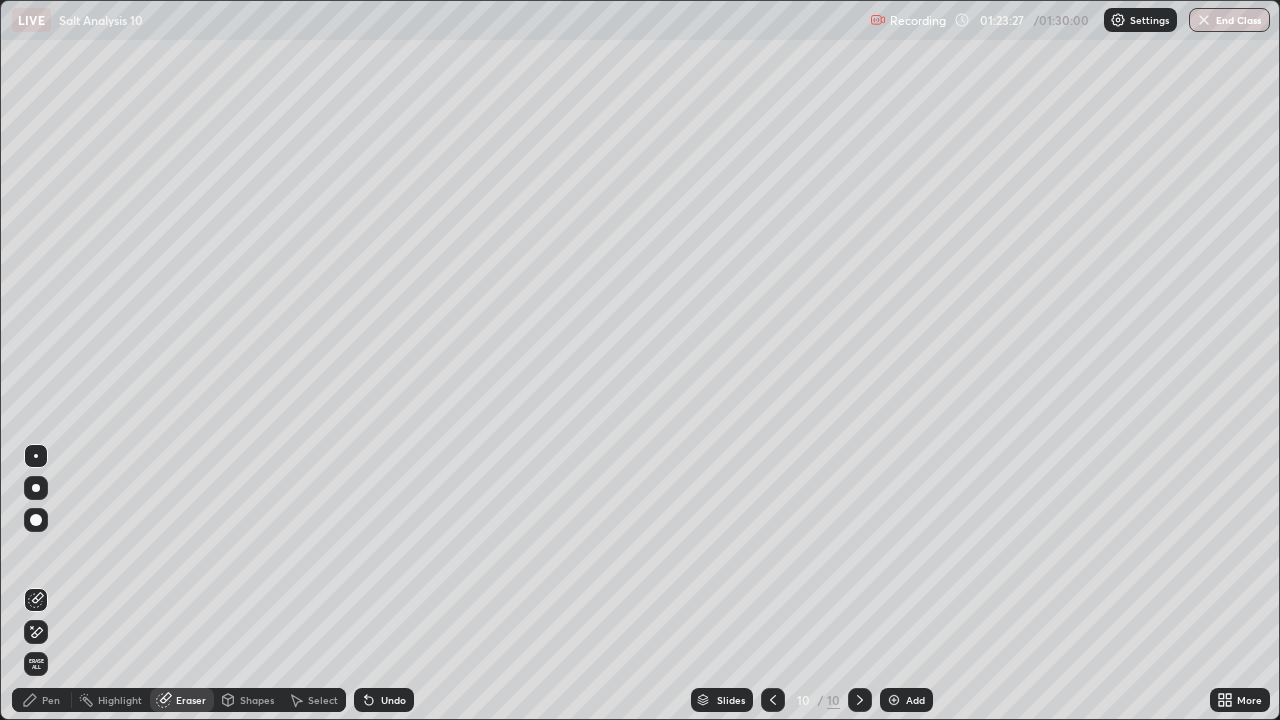 click on "Highlight" at bounding box center (120, 700) 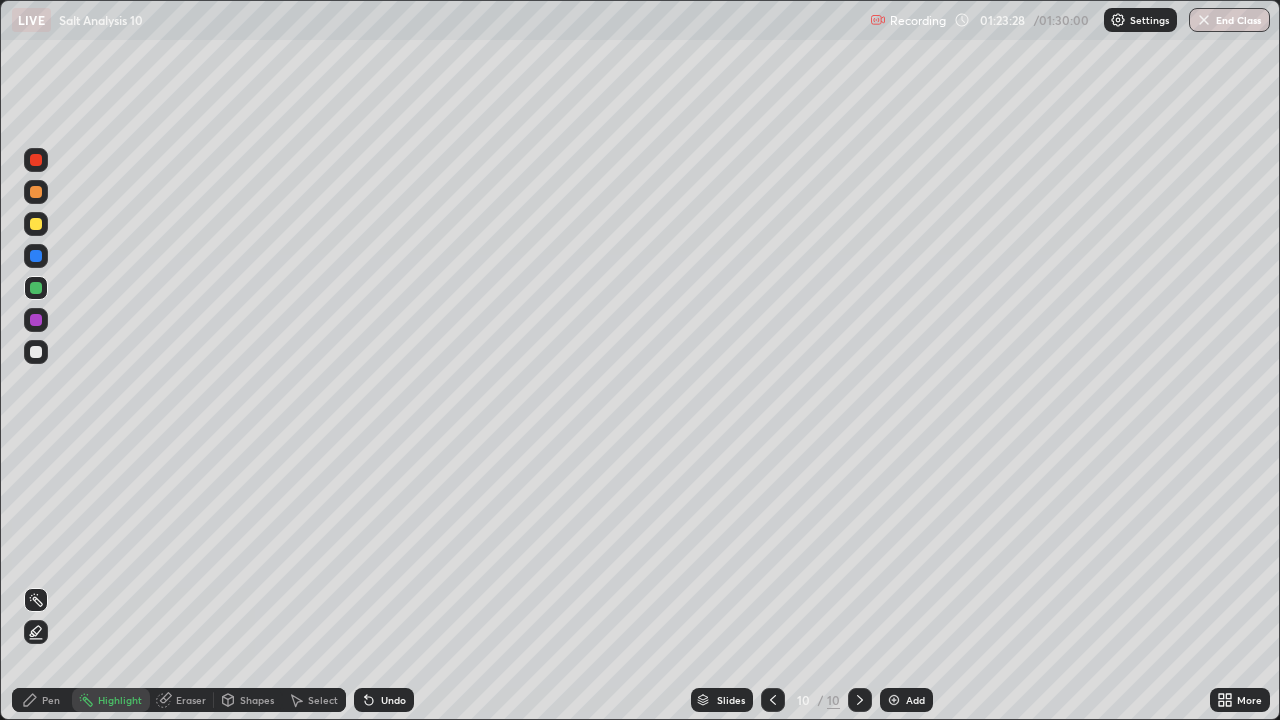 click on "Pen" at bounding box center (42, 700) 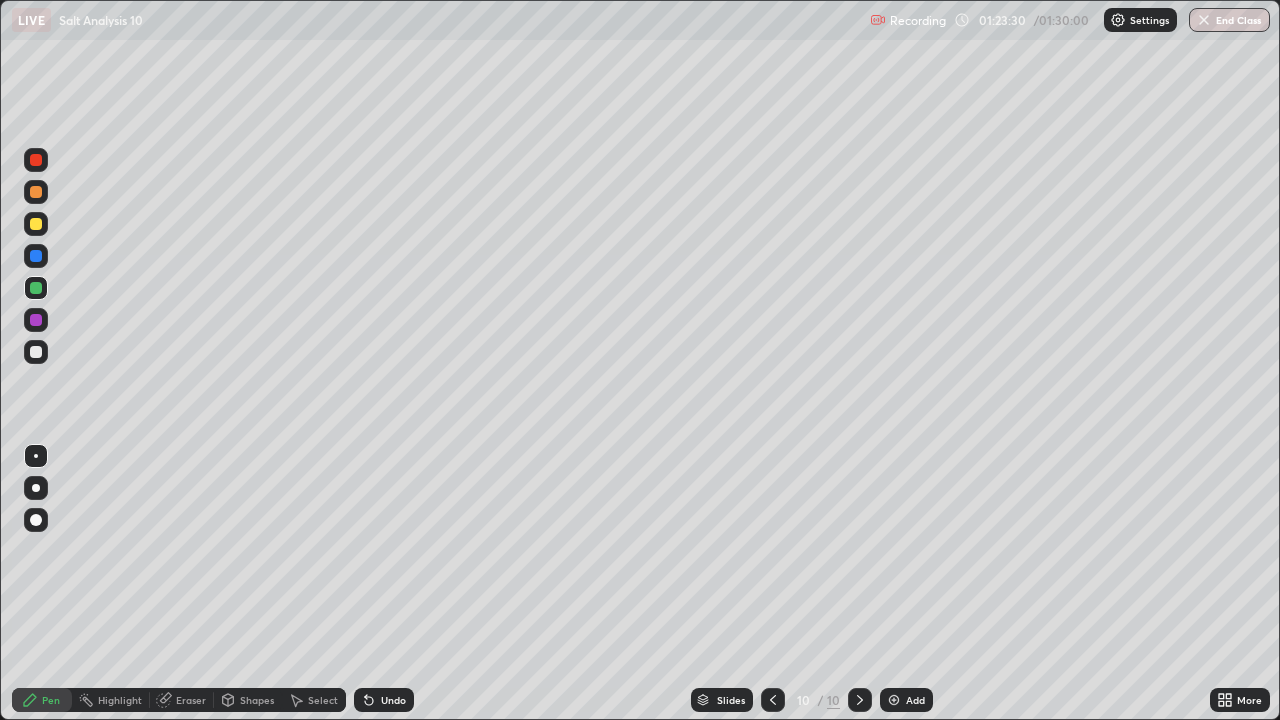 click on "Highlight" at bounding box center (120, 700) 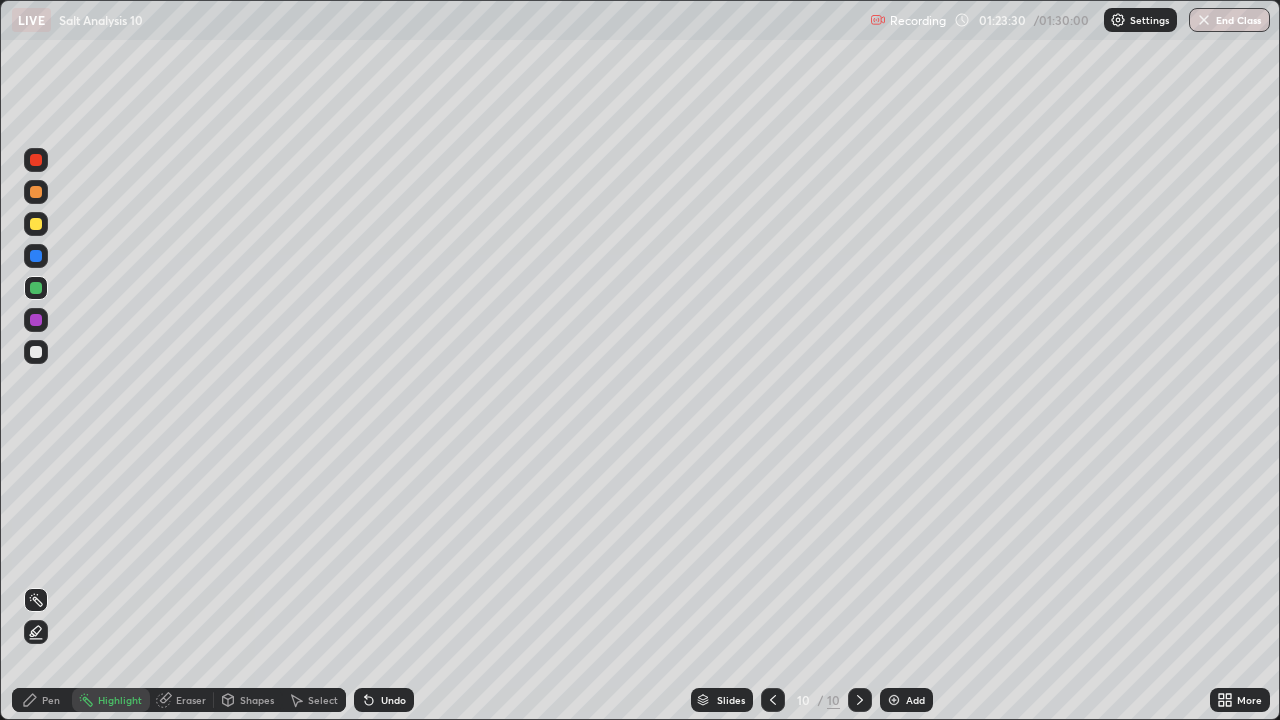 click on "Eraser" at bounding box center [191, 700] 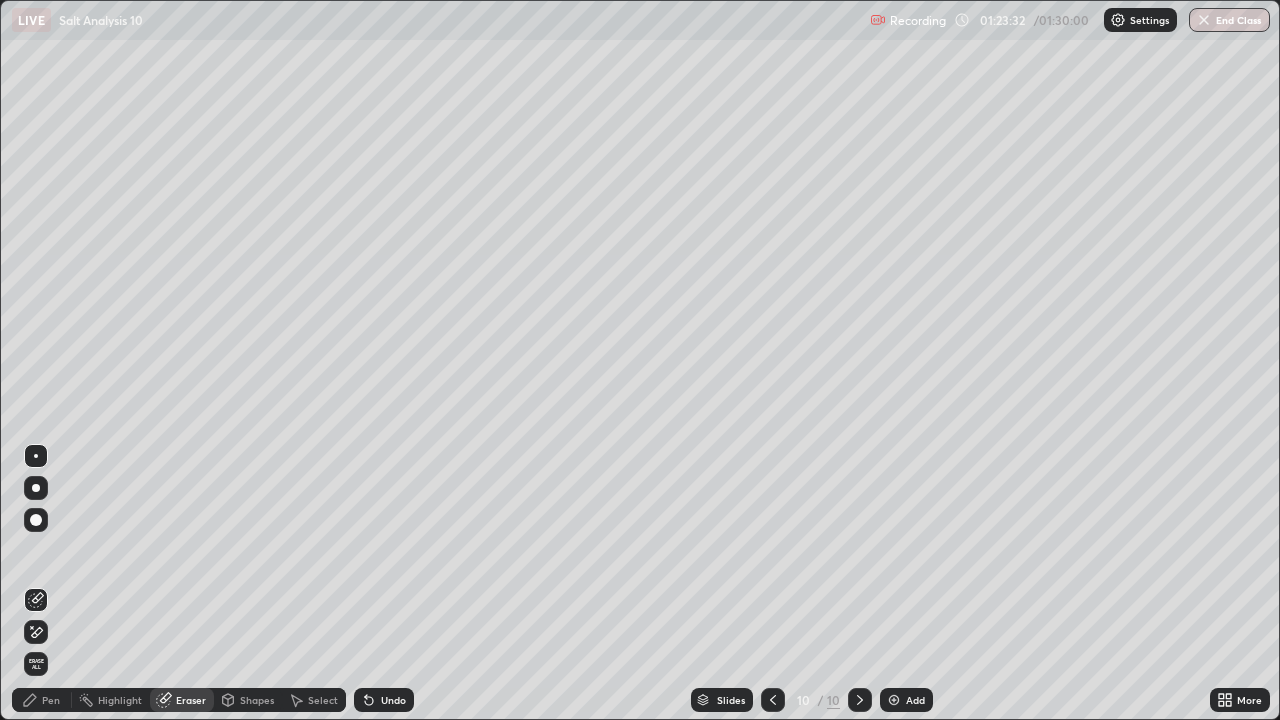 click on "Pen" at bounding box center (42, 700) 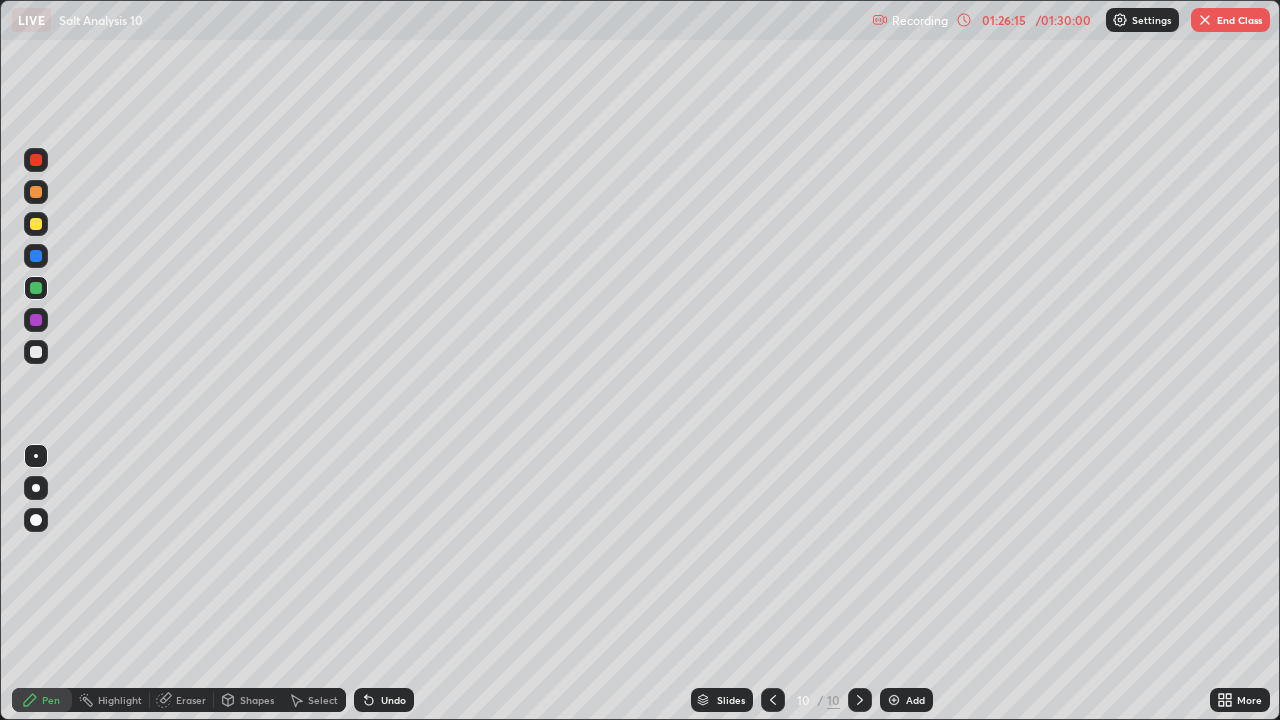 click on "End Class" at bounding box center [1230, 20] 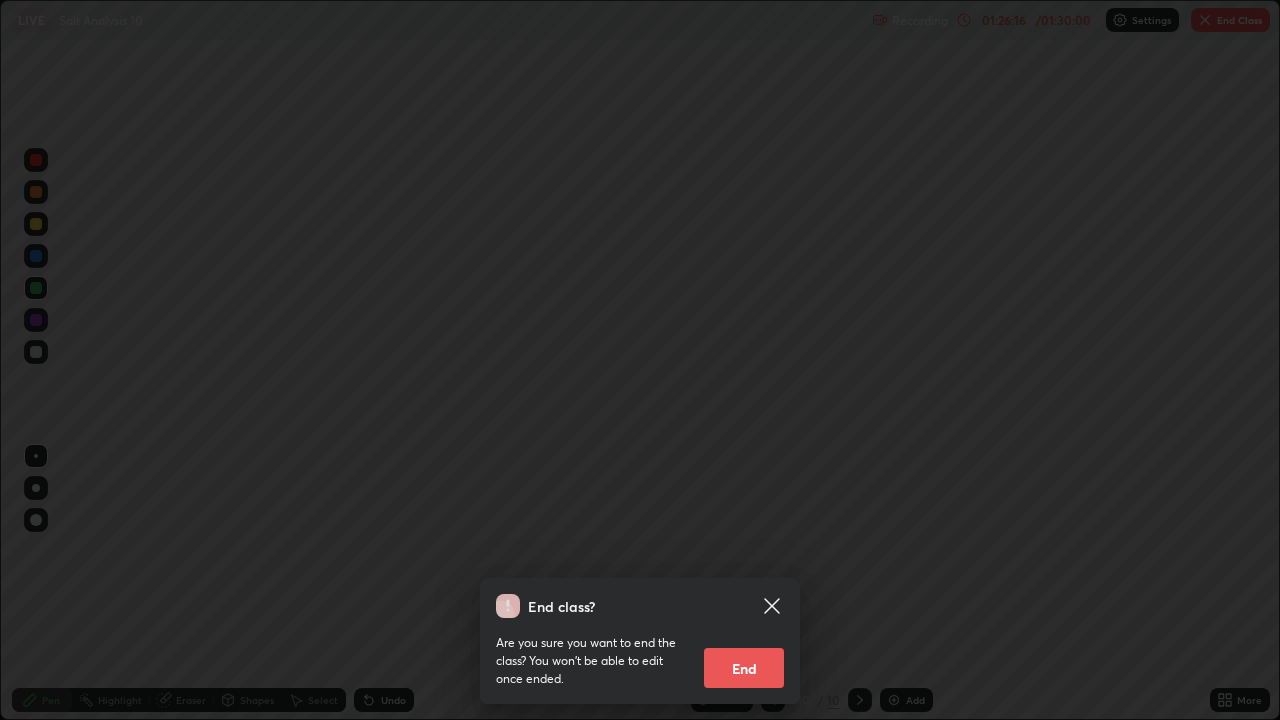 click on "End" at bounding box center [744, 668] 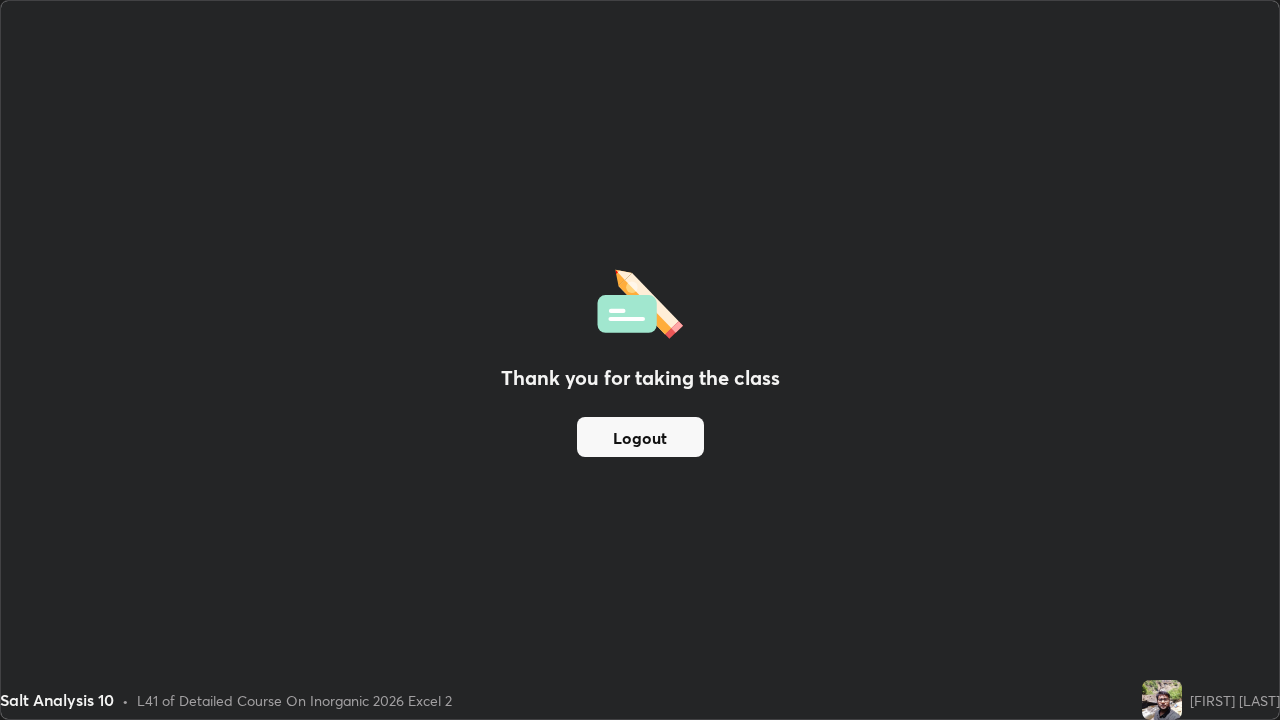 click on "Logout" at bounding box center [640, 437] 